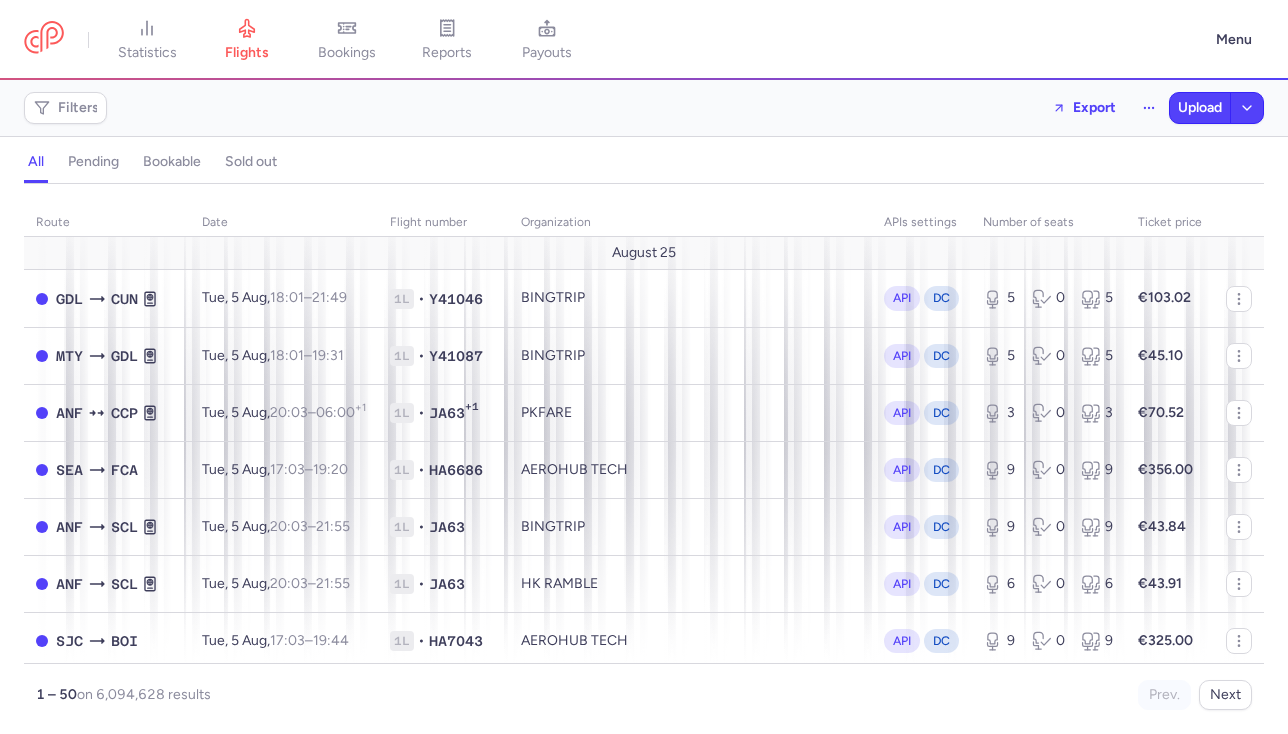 scroll, scrollTop: 0, scrollLeft: 0, axis: both 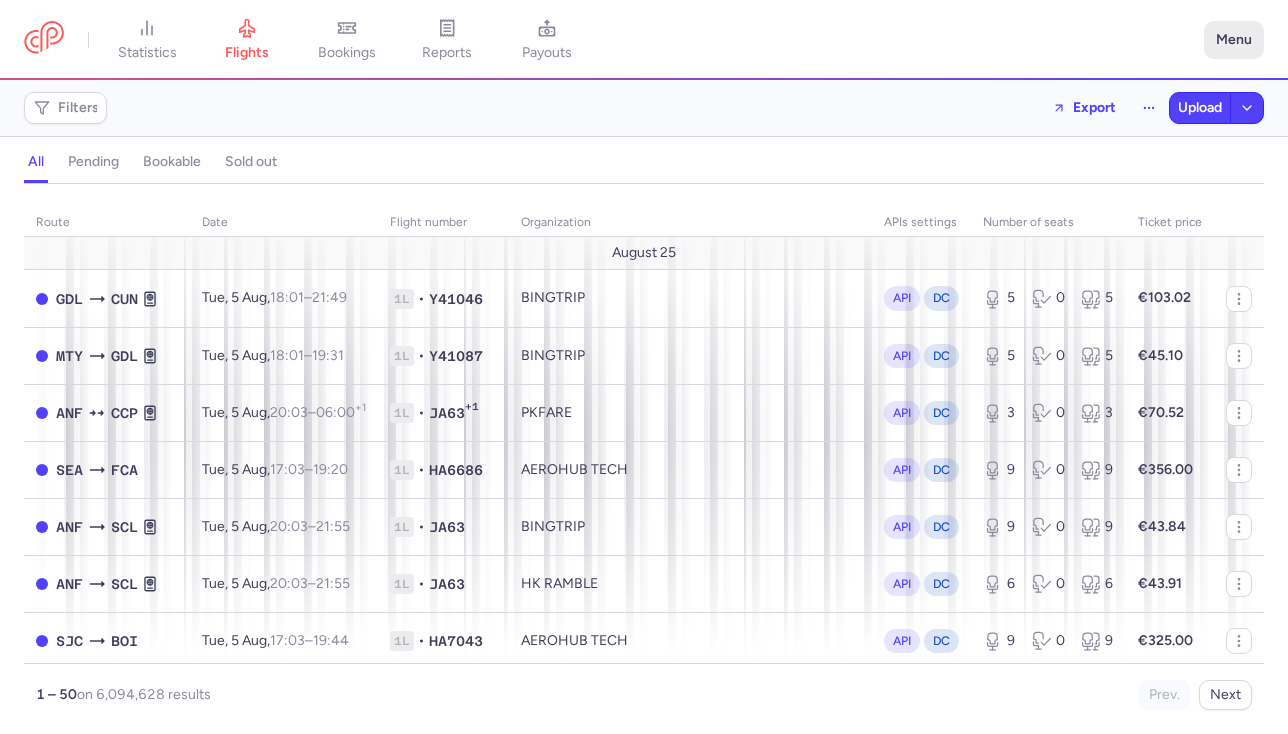 click on "Menu" at bounding box center [1234, 40] 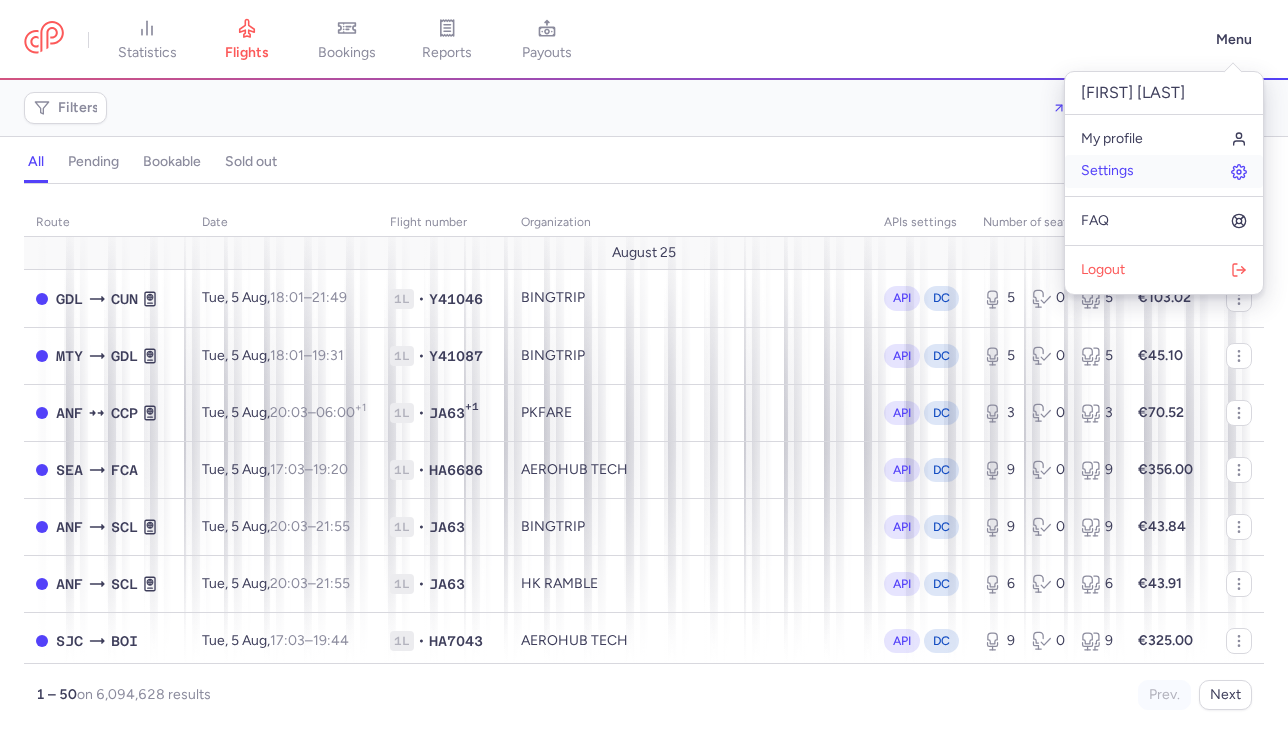 click on "Settings" at bounding box center [1107, 171] 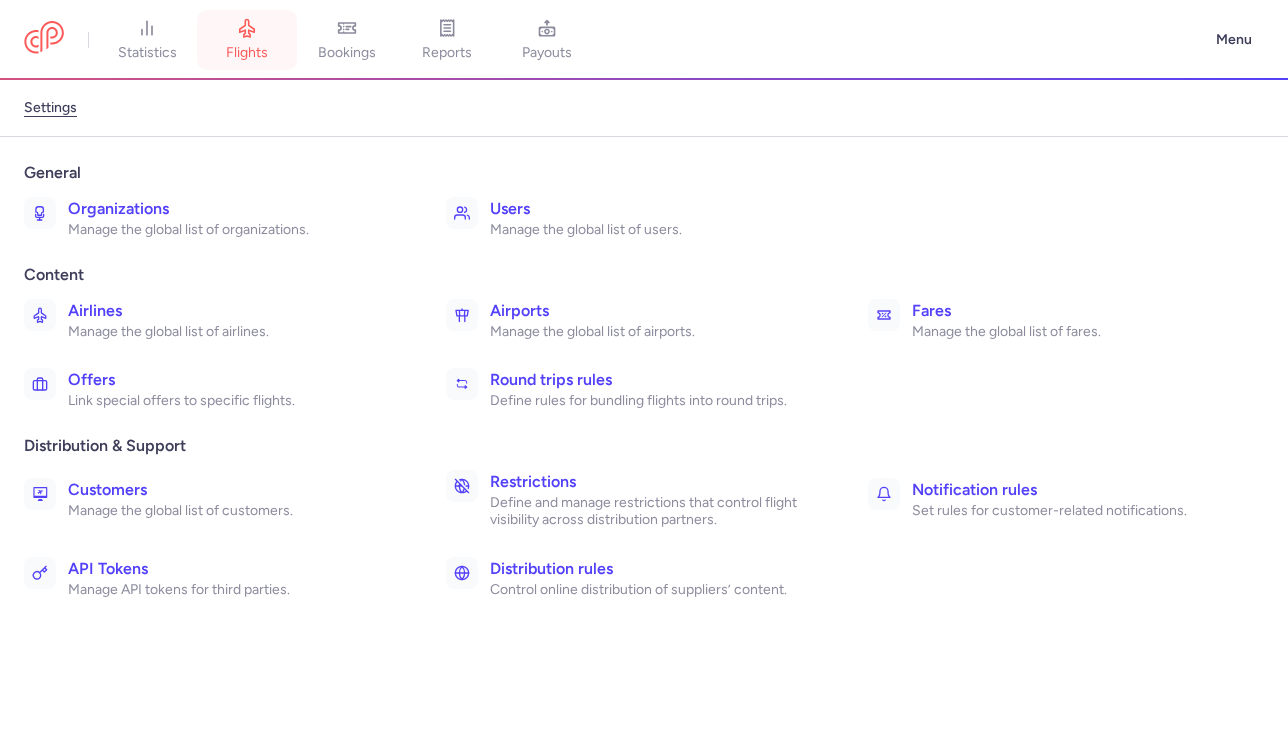click on "flights" at bounding box center (247, 53) 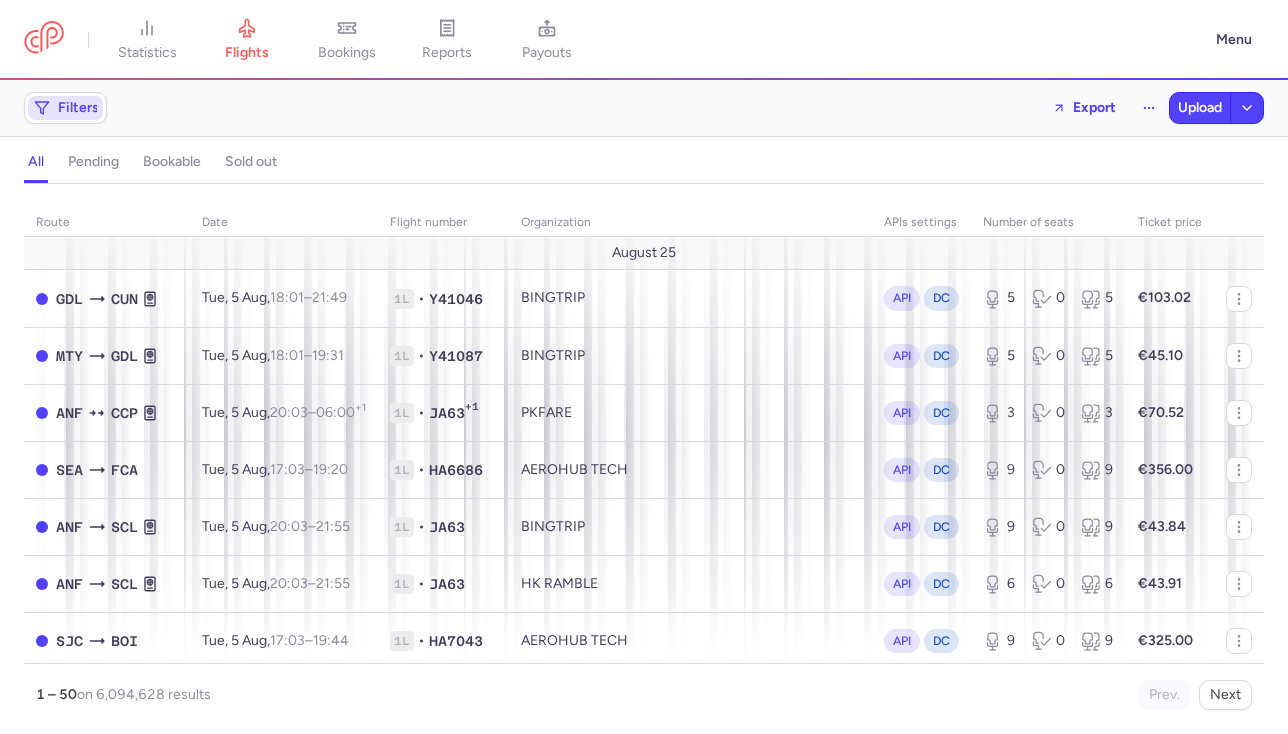 click on "Filters" at bounding box center [65, 108] 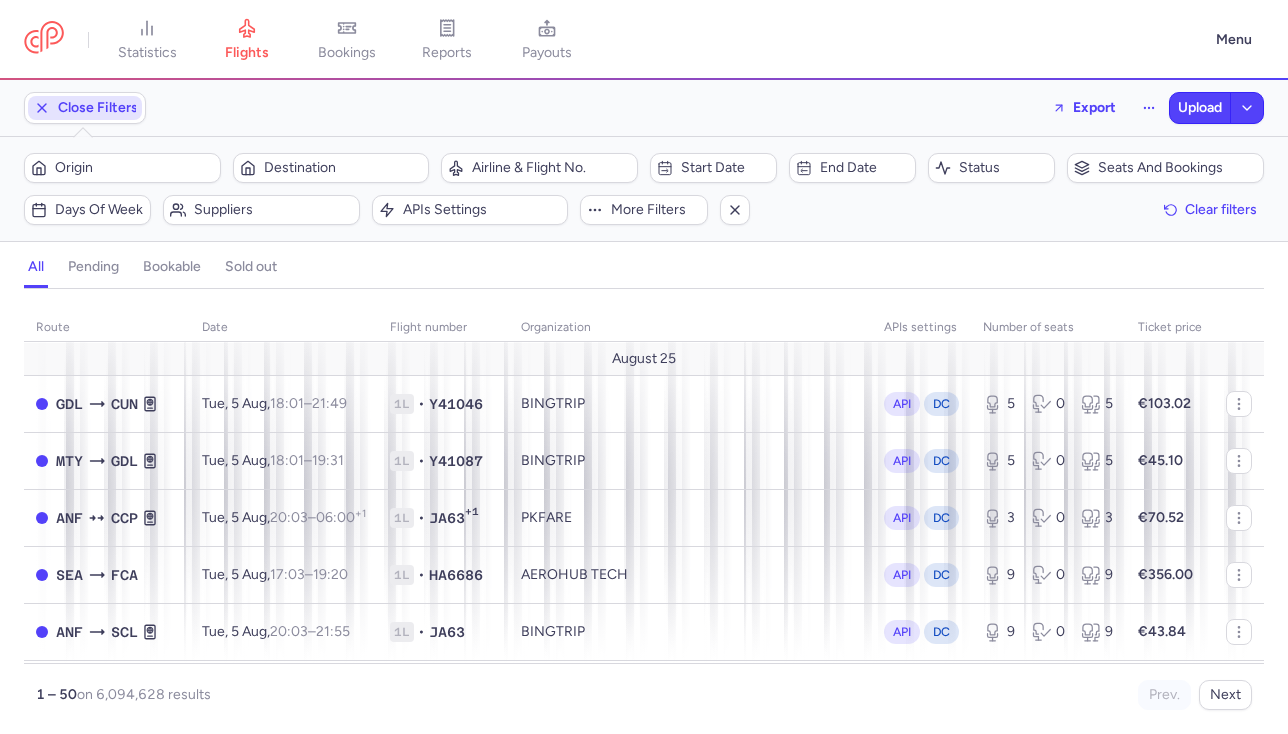 scroll, scrollTop: 0, scrollLeft: 0, axis: both 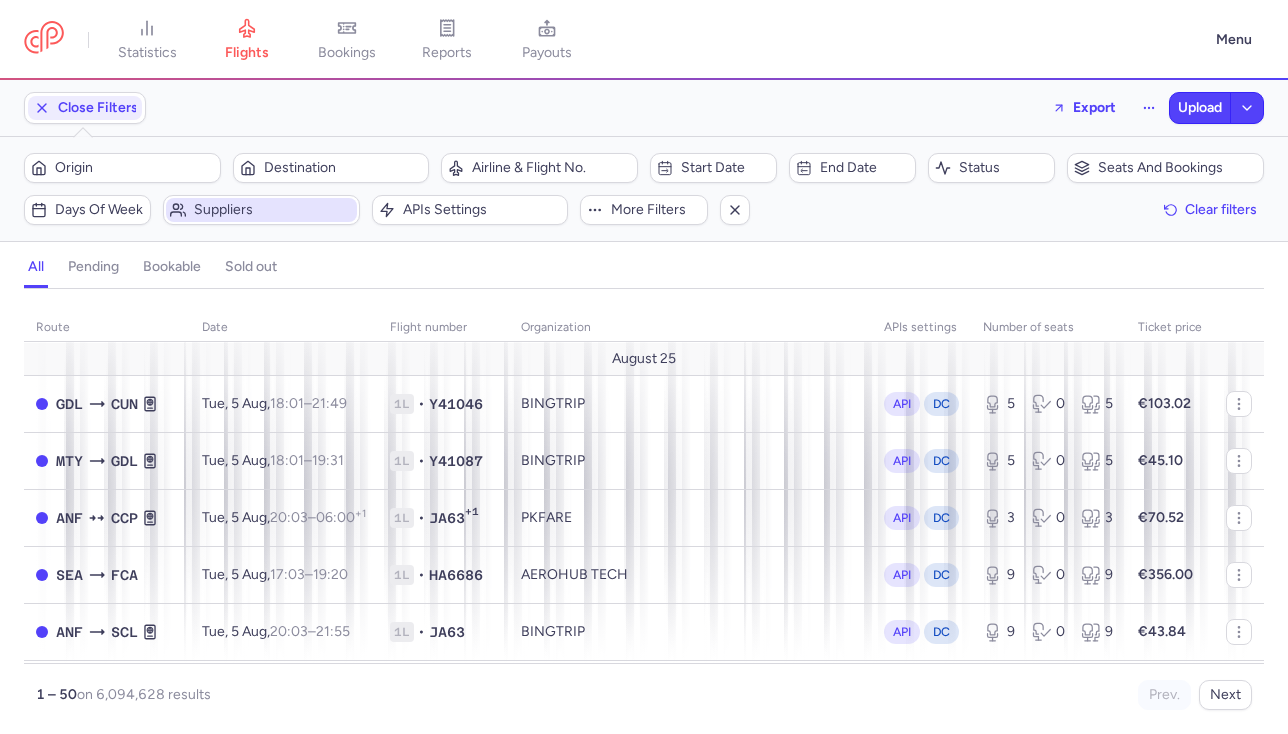 click 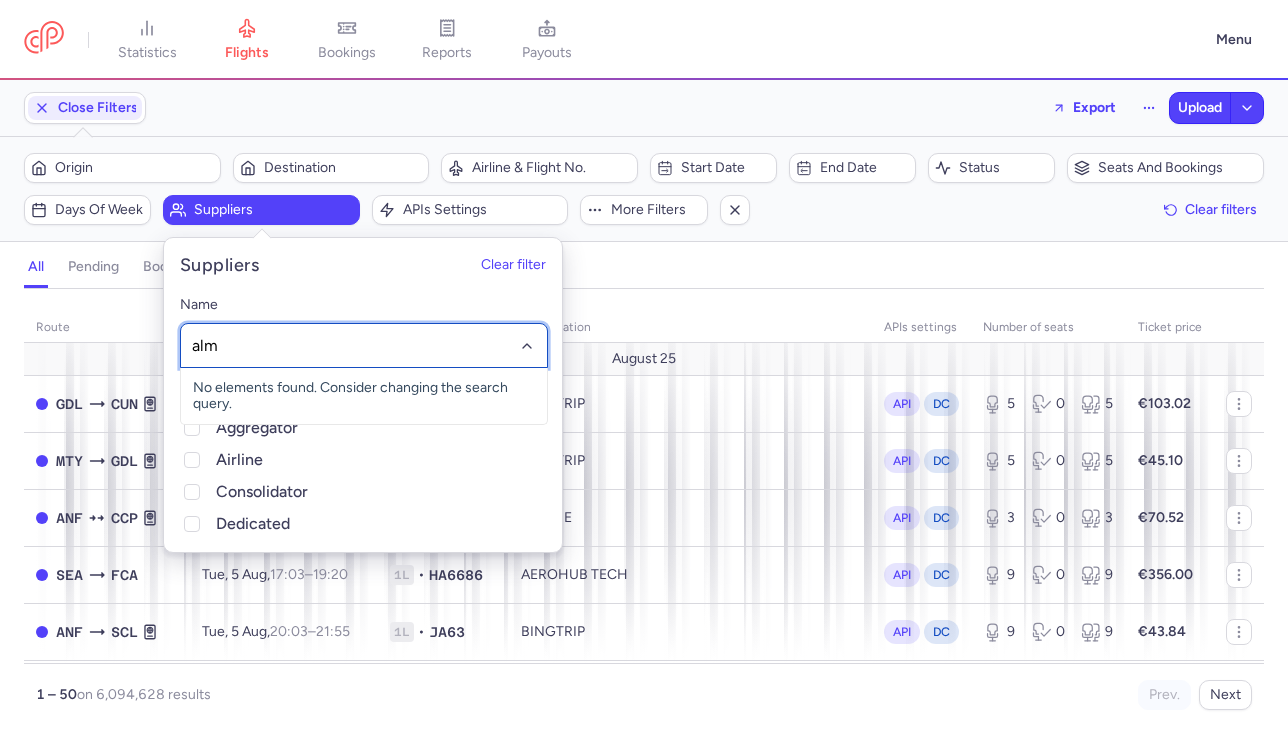 type on "alme" 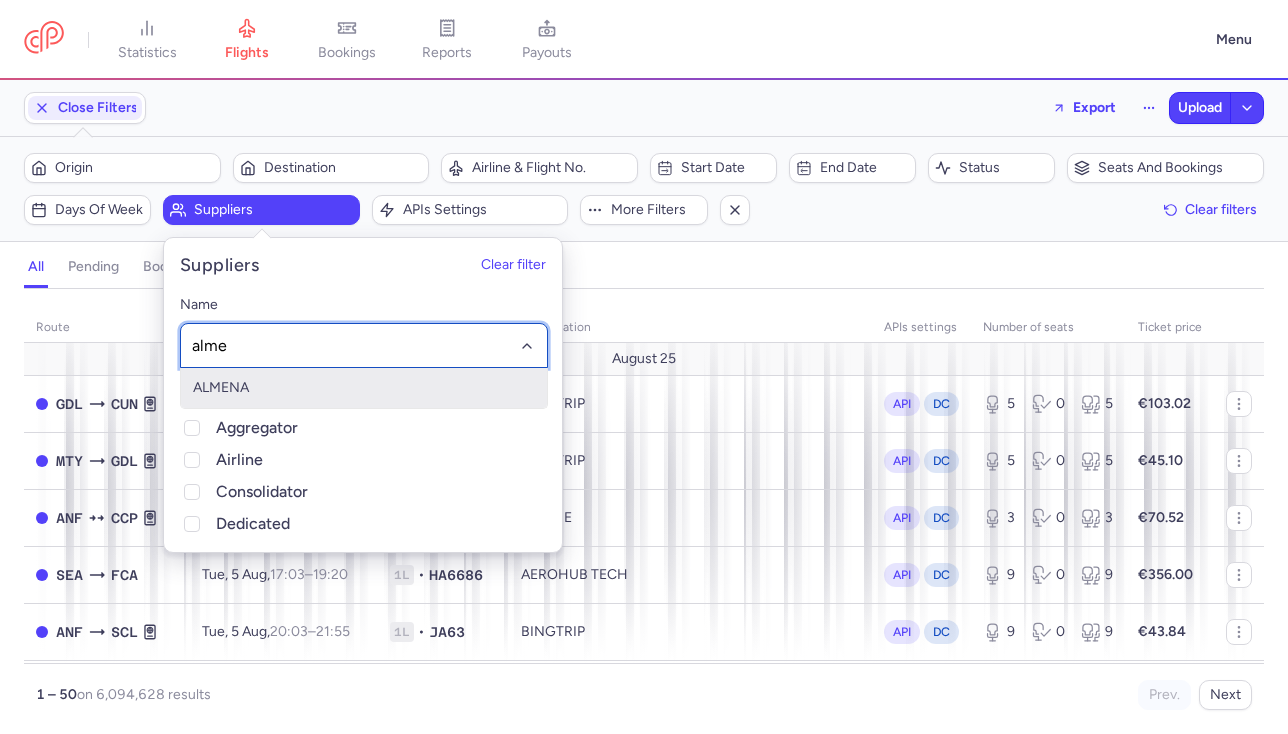 click on "ALMENA" at bounding box center (364, 388) 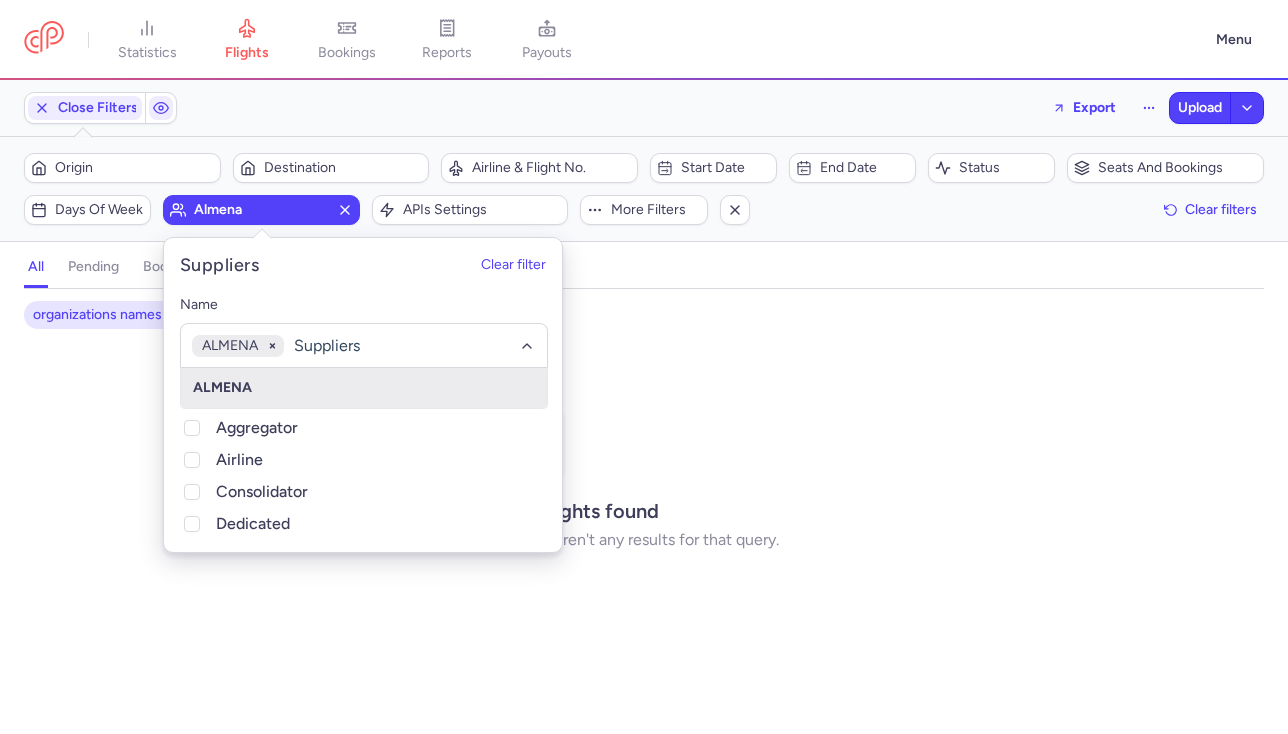 click on "organizations names: [ORGANIZATION]" at bounding box center (644, 315) 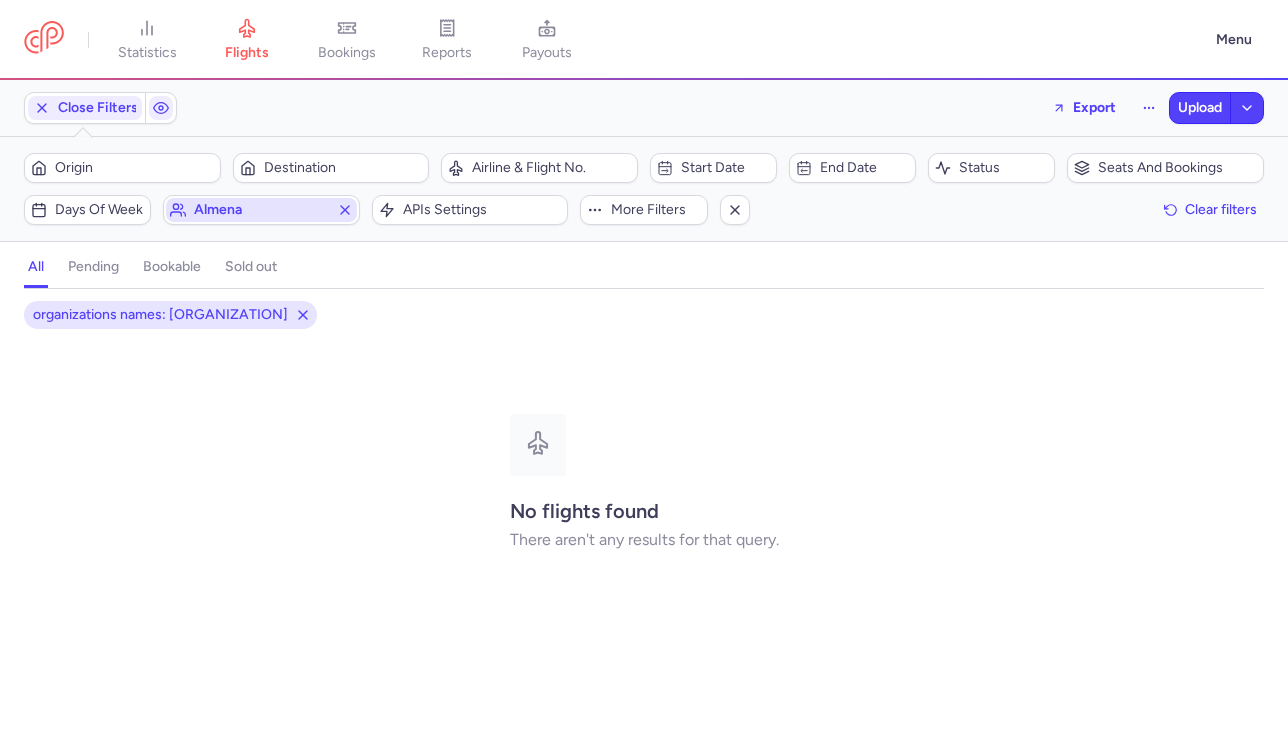 click 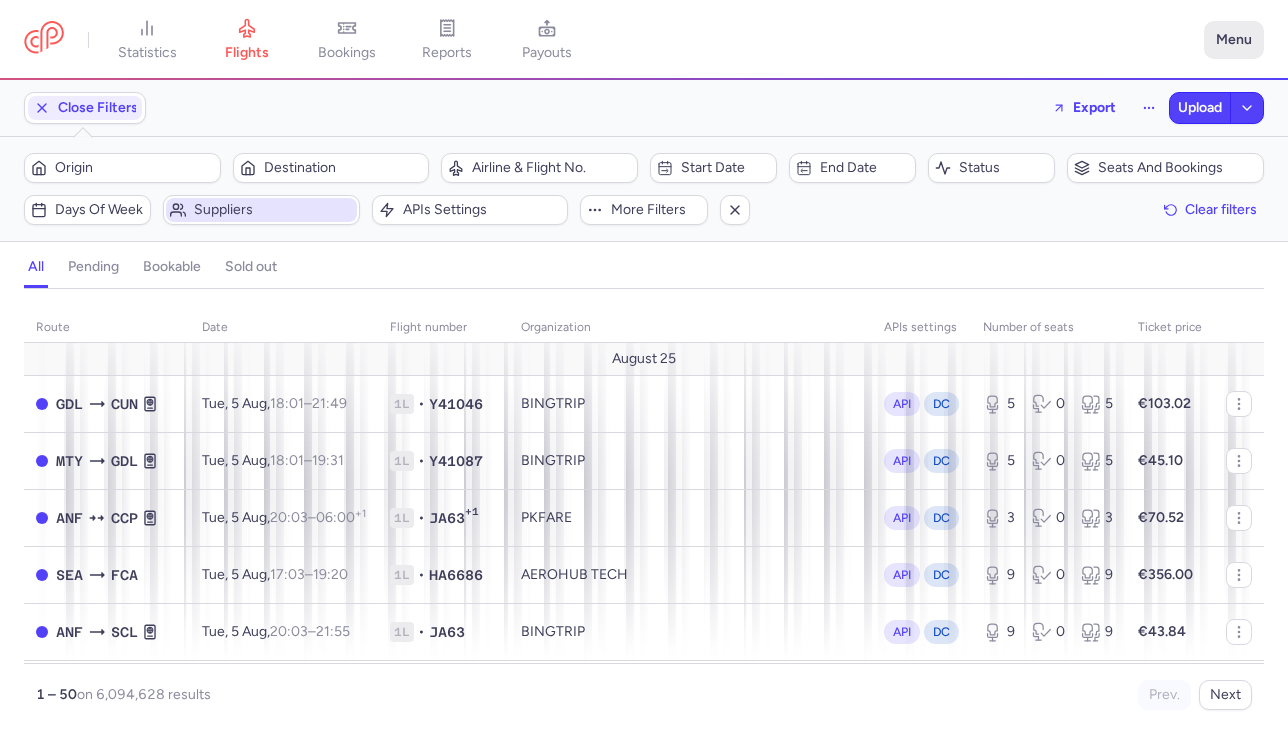 click on "Menu" at bounding box center (1234, 40) 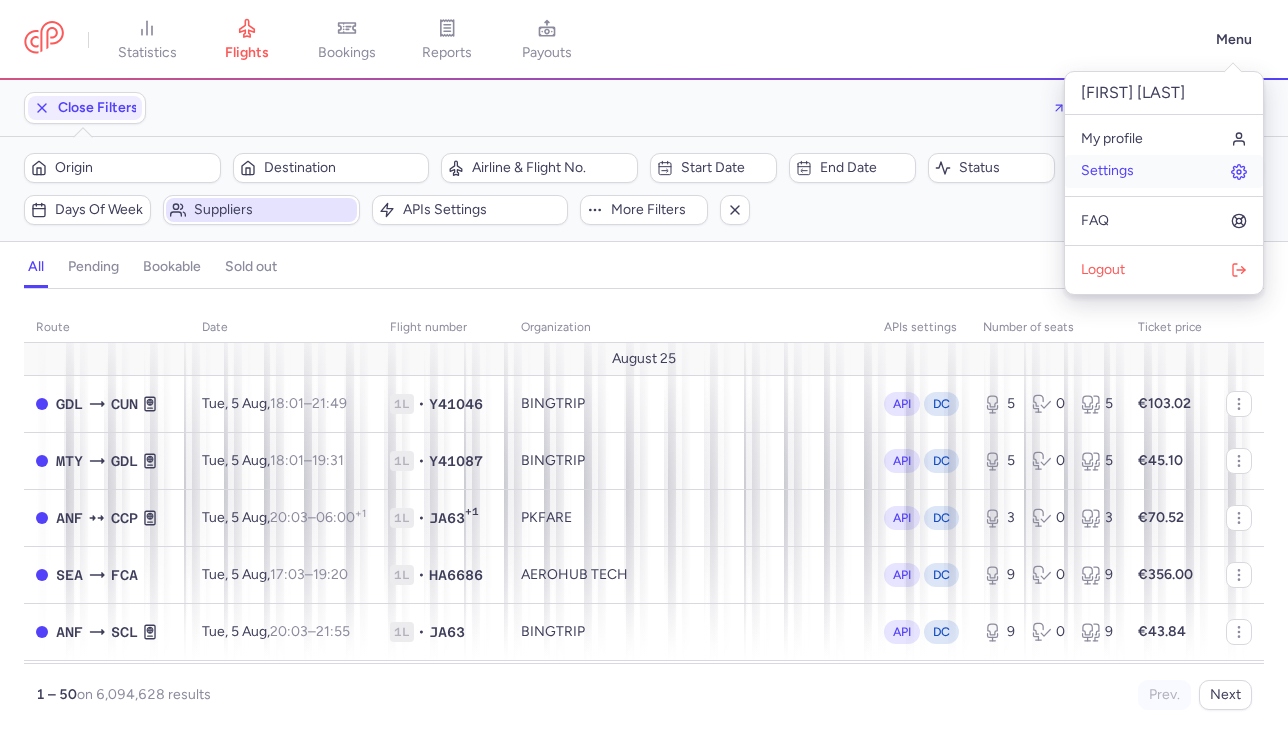 click on "Settings" at bounding box center [1107, 171] 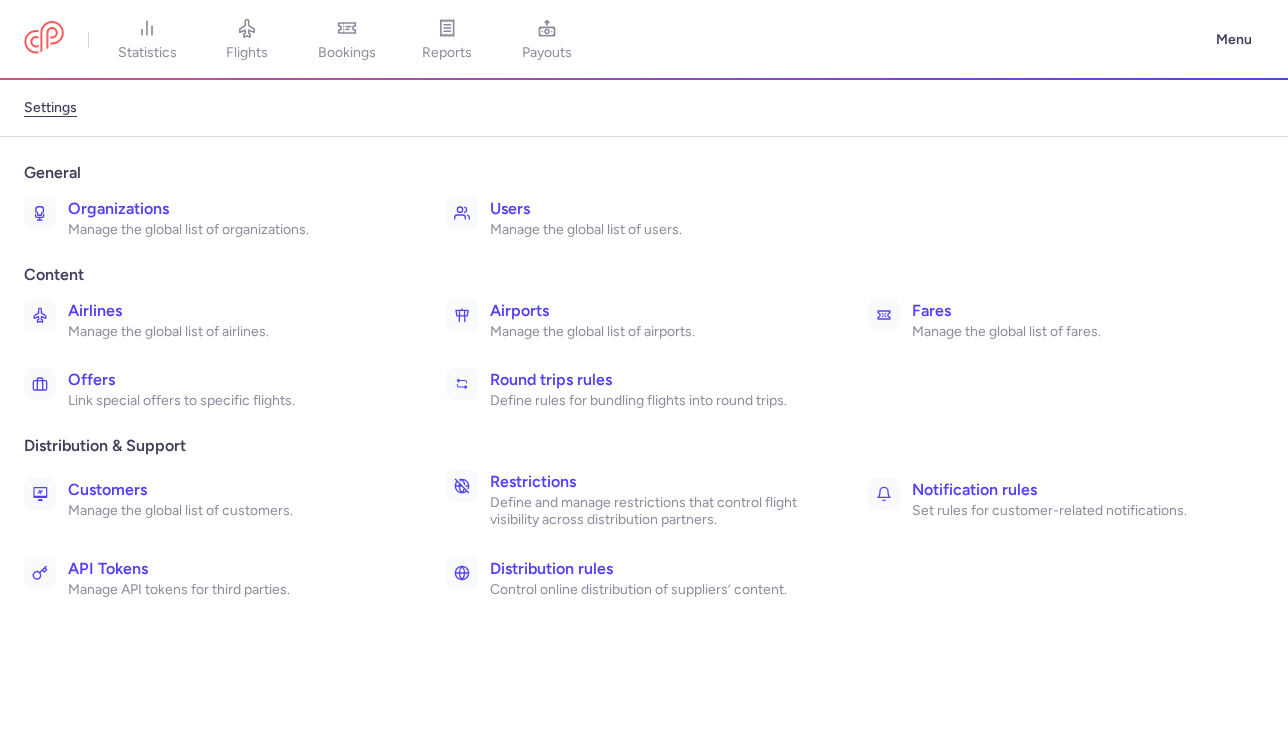 click on "Manage the global list of organizations." at bounding box center (235, 230) 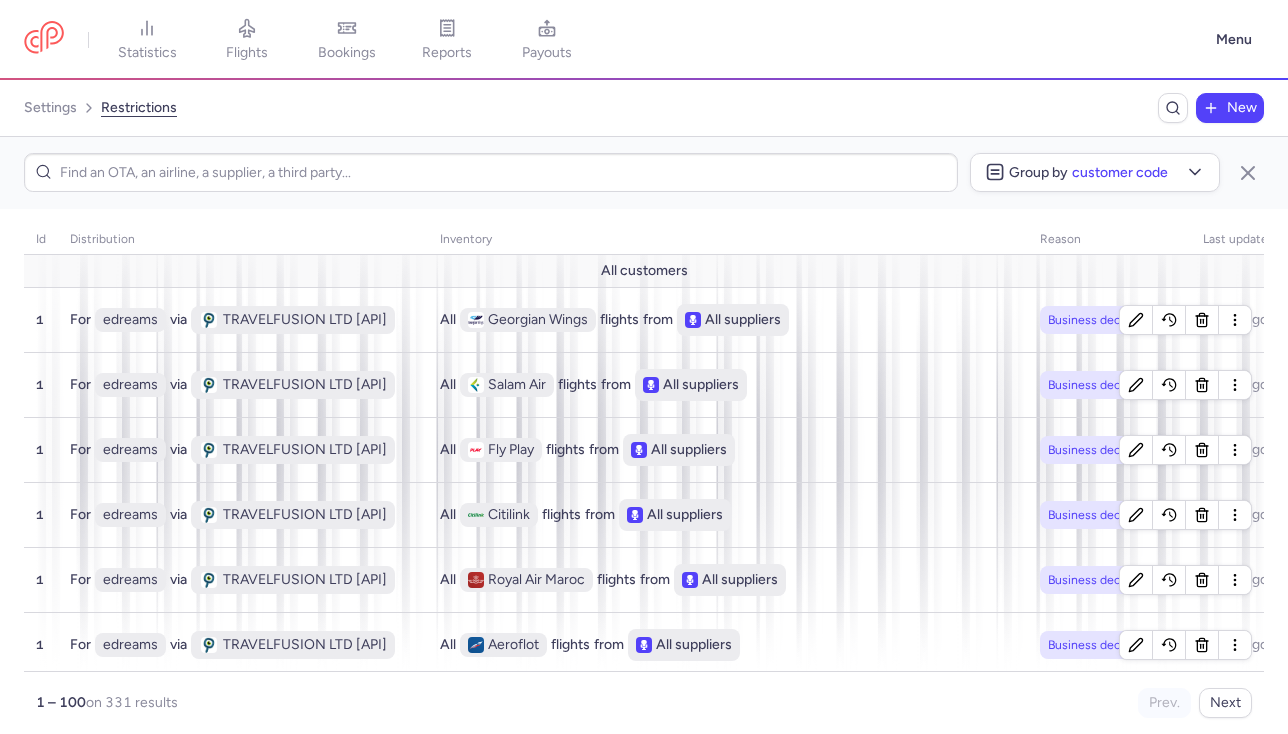 click on "New" at bounding box center [1230, 108] 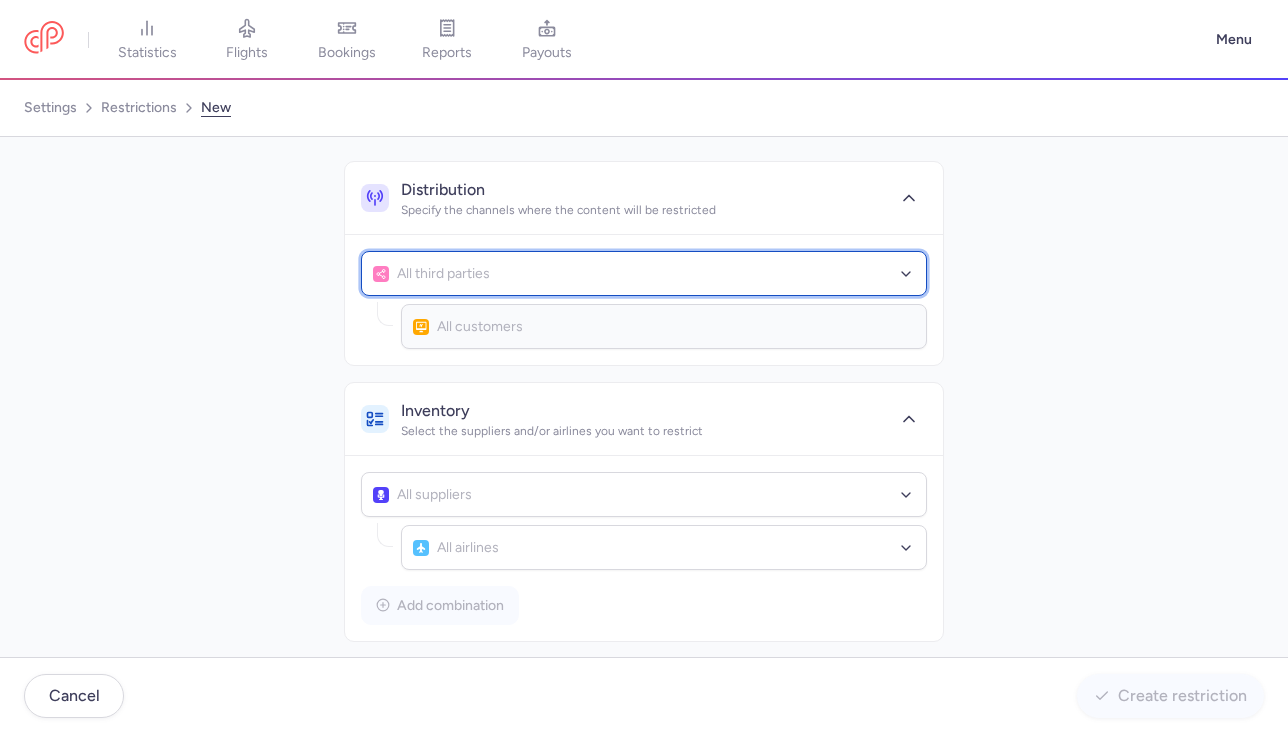 click on "All third parties" 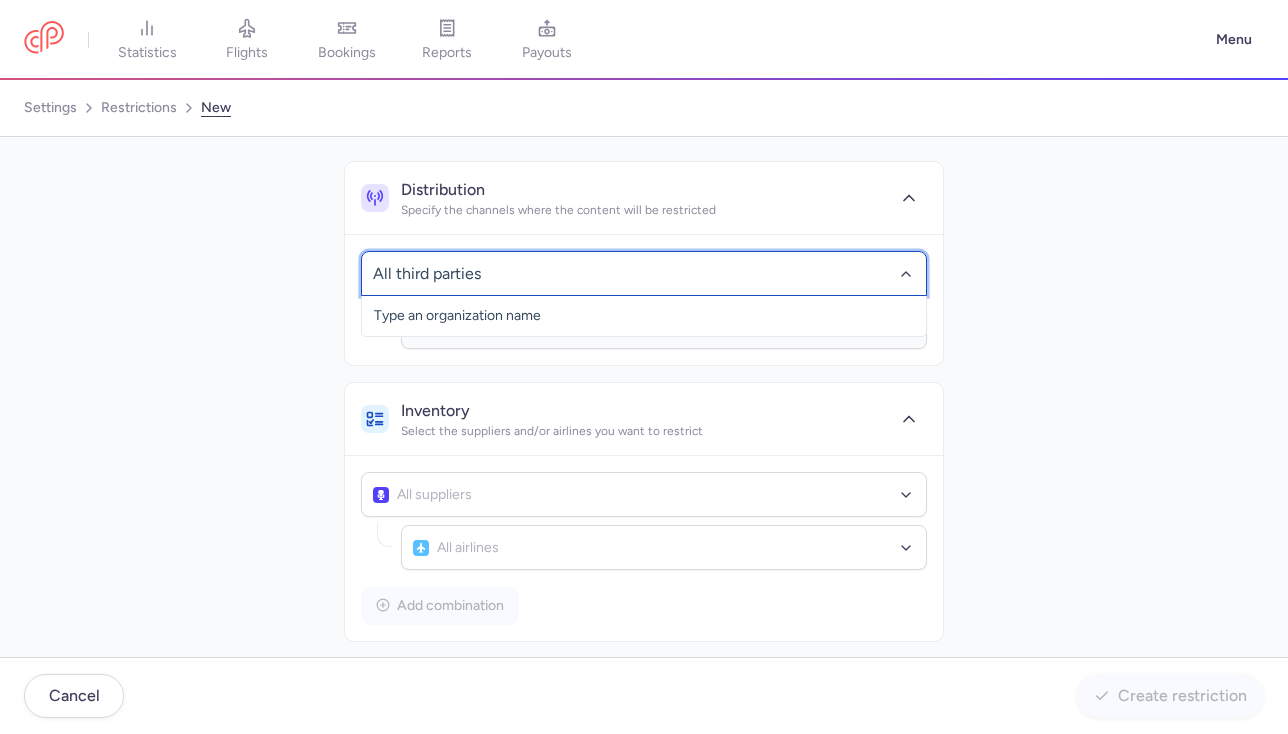 click 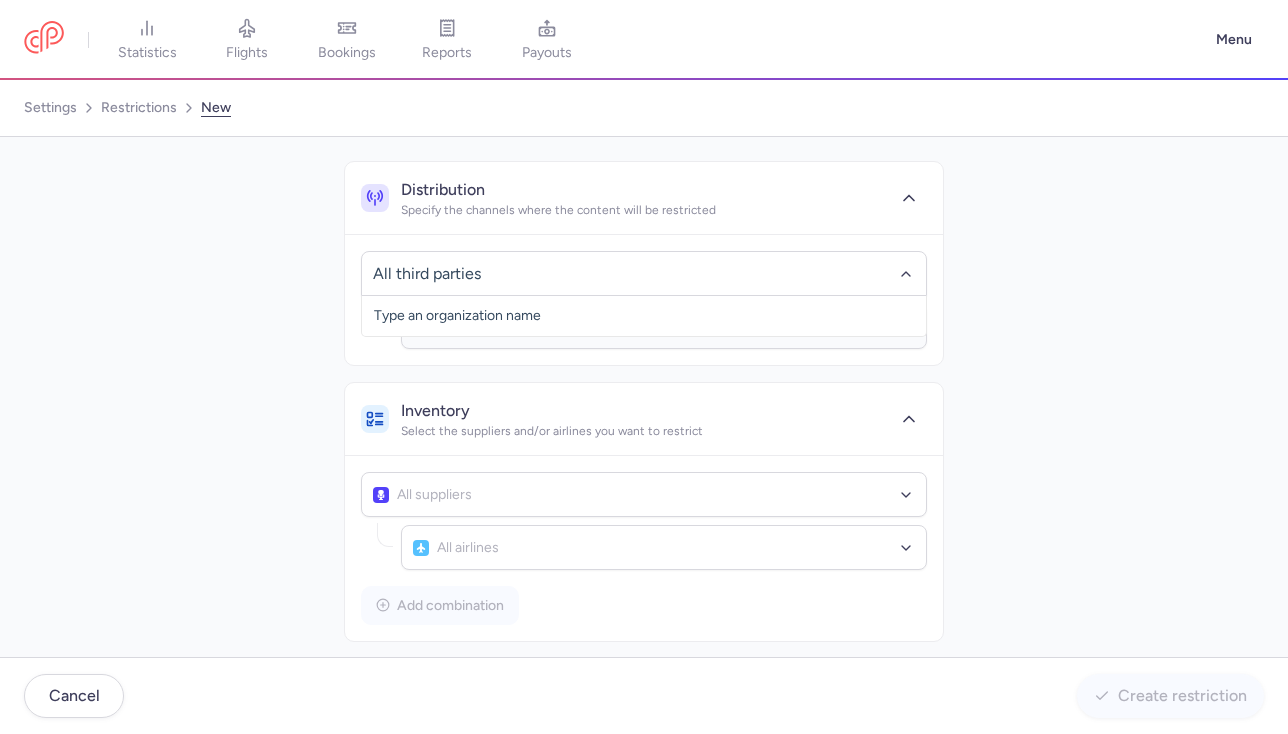 click on "Distribution Specify the channels where the content will be restricted No elements found. Consider changing the search query. Type an organization name All customers No elements found. Consider changing the search query. Type customer name... Inventory Select the suppliers and/or airlines you want to restrict All suppliers No elements found. Consider changing the search query. Type an organization name All airlines No elements found. Consider changing the search query. Type airline IATA code, name... Add combination Details Add a reason and a note for better tracking Reason * Select a reason Business decision Technical issue Contractual obligation Regulatory compliance Temporary suspension Other Note" at bounding box center [644, 547] 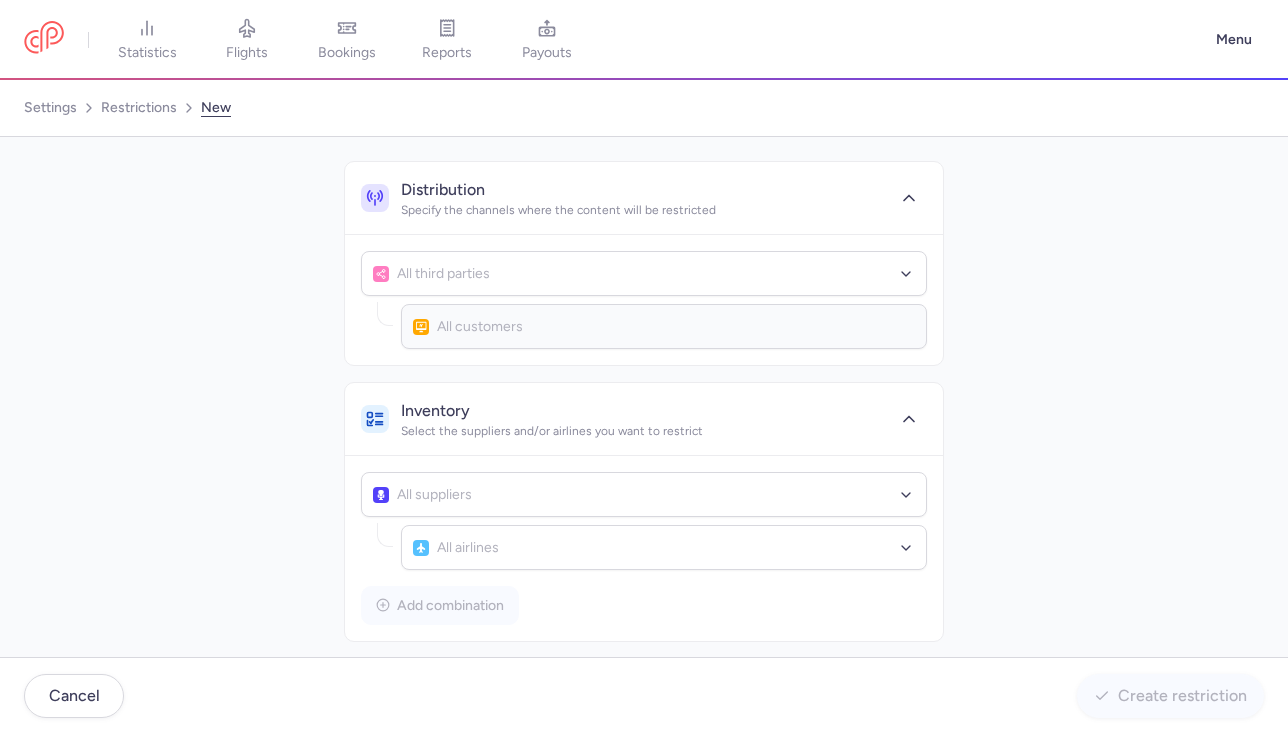 click on "All customers No elements found. Consider changing the search query. Type customer name..." at bounding box center (664, 326) 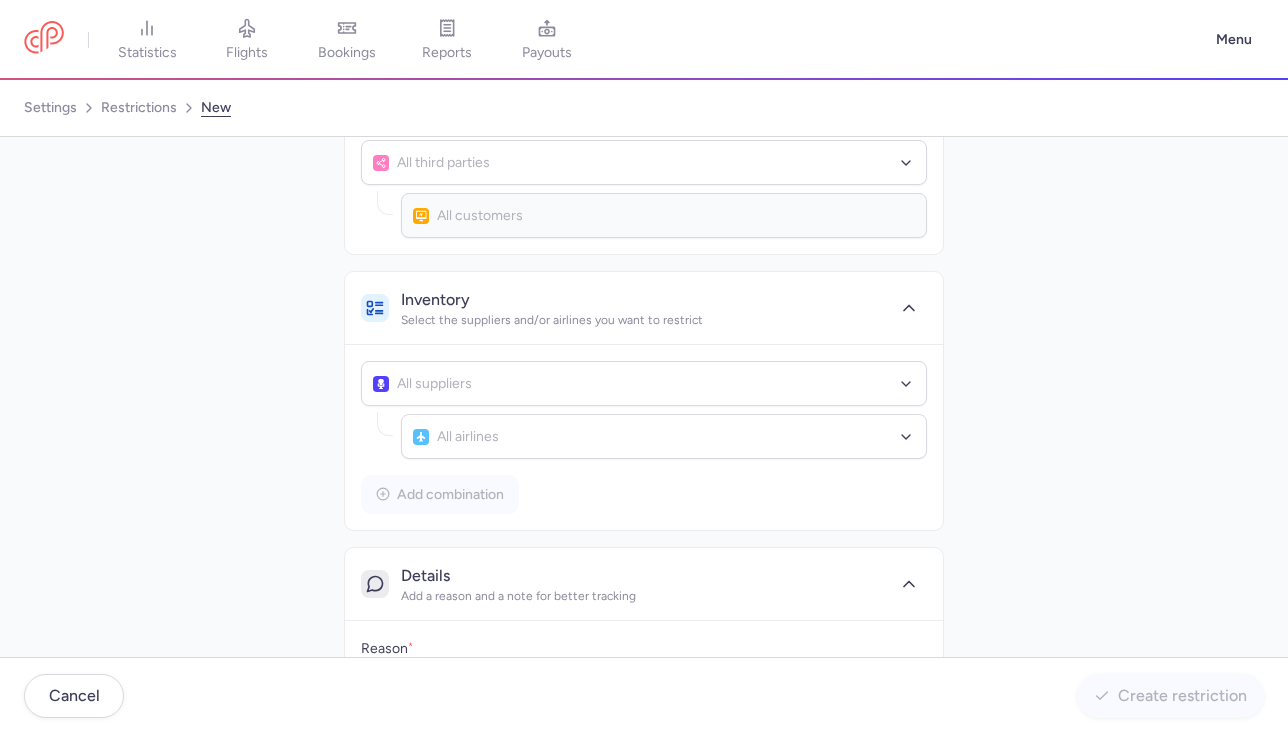 scroll, scrollTop: 119, scrollLeft: 0, axis: vertical 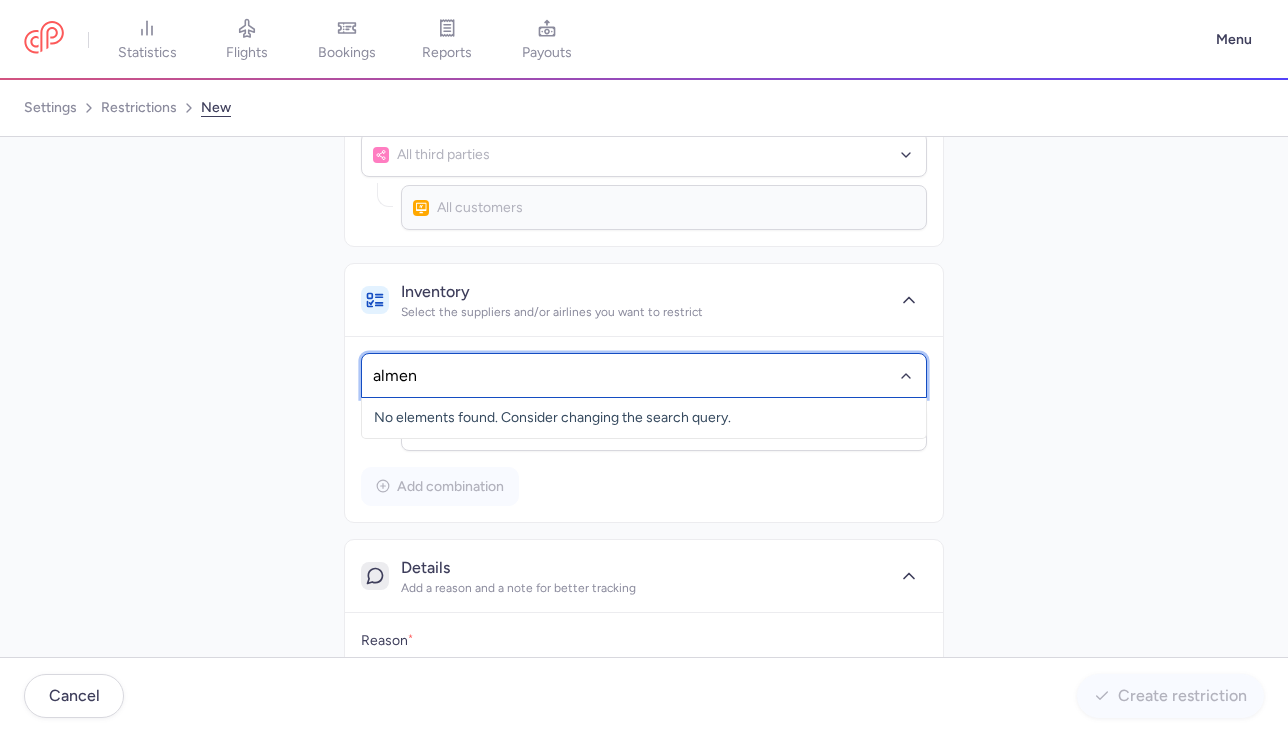 type on "almena" 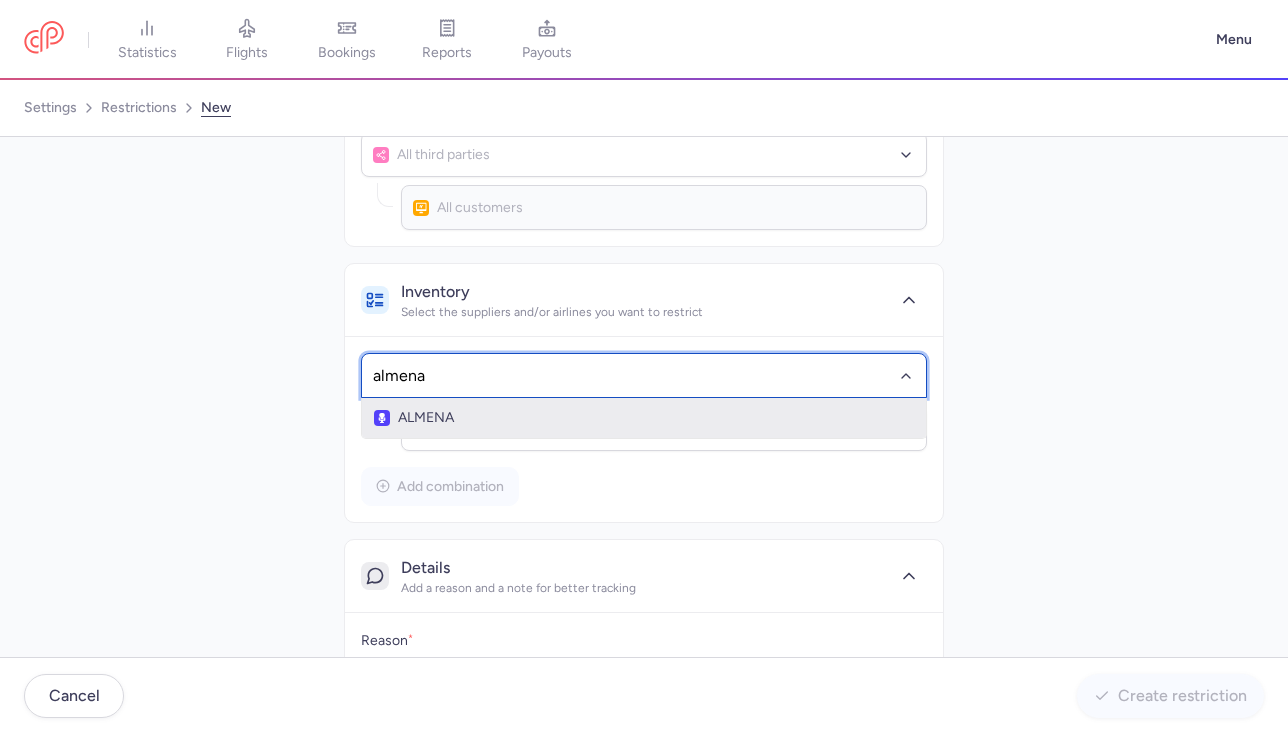 click on "ALMENA" 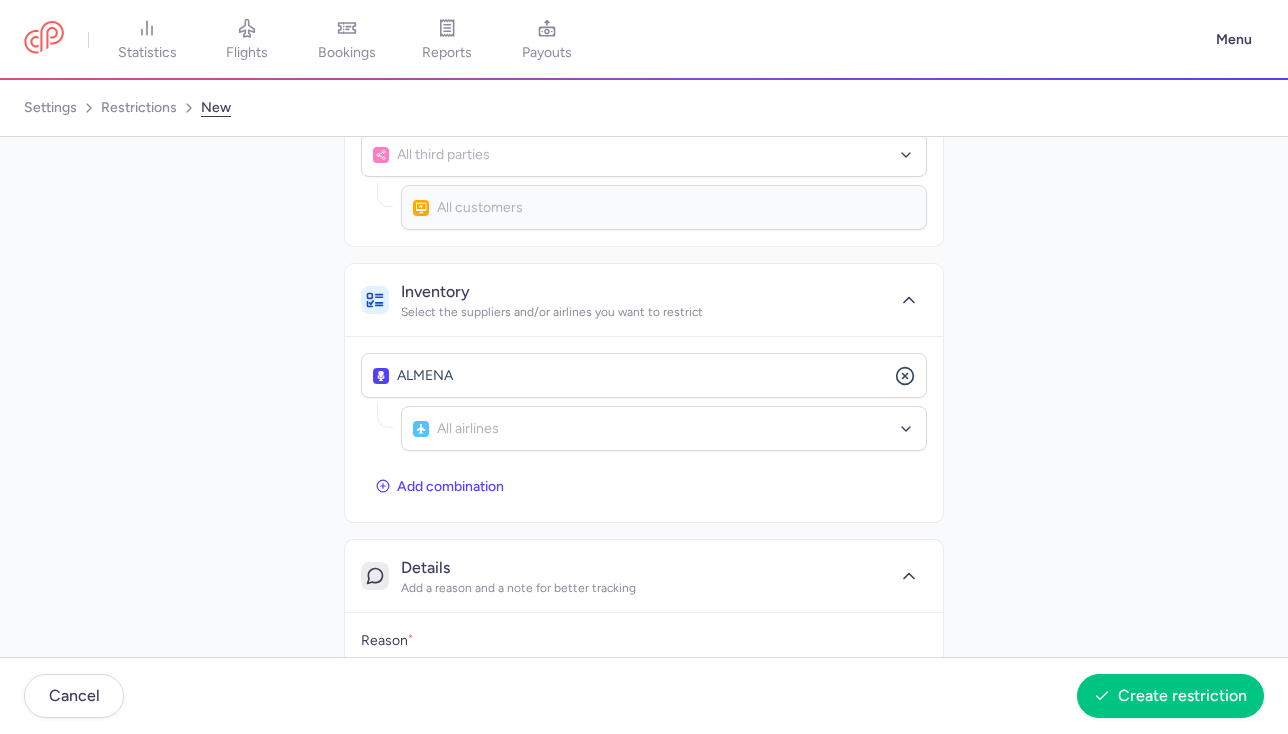 click on "Distribution Specify the channels where the content will be restricted All third parties No elements found. Consider changing the search query. Type an organization name All customers No elements found. Consider changing the search query. Type customer name... Inventory Select the suppliers and/or airlines you want to restrict [ORGANIZATION] No elements found. Consider changing the search query. Type an organization name All airlines No elements found. Consider changing the search query. Type airline IATA code, name... Add combination Details Add a reason and a note for better tracking Reason * Select a reason Business decision Technical issue Contractual obligation Regulatory compliance Temporary suspension Other Note" at bounding box center (644, 428) 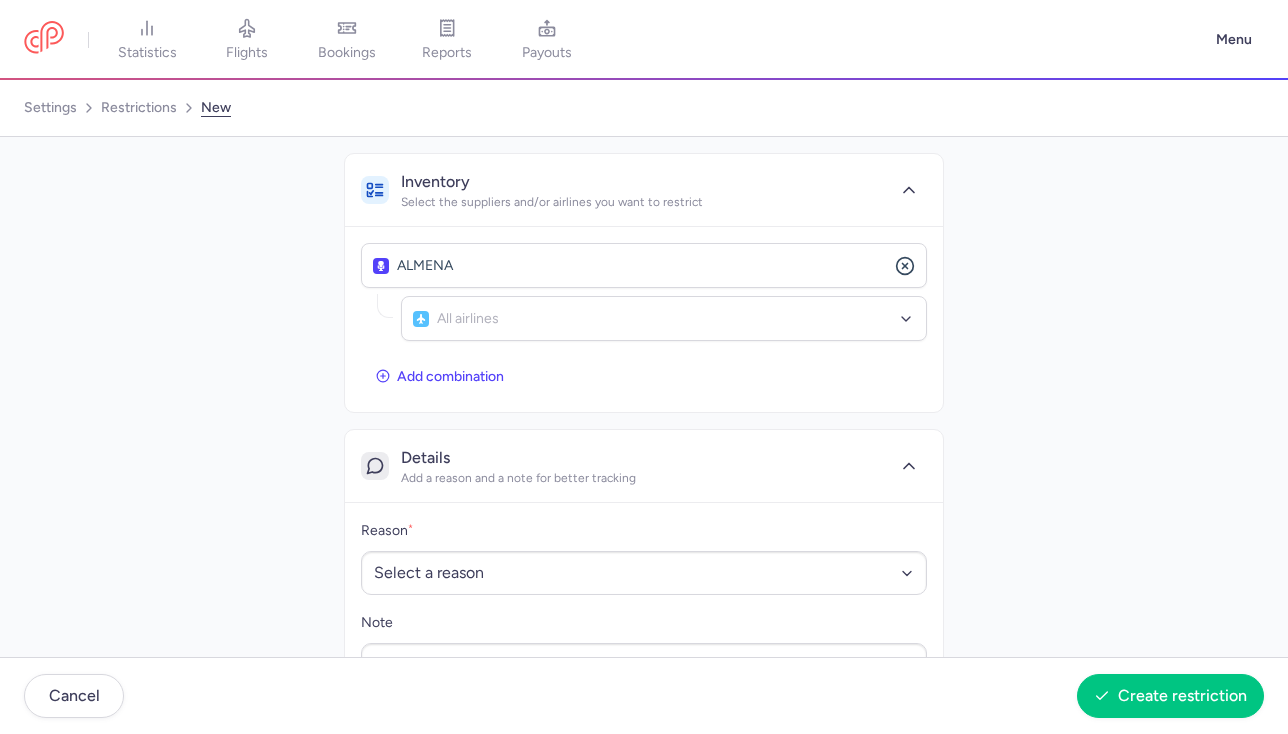 scroll, scrollTop: 300, scrollLeft: 0, axis: vertical 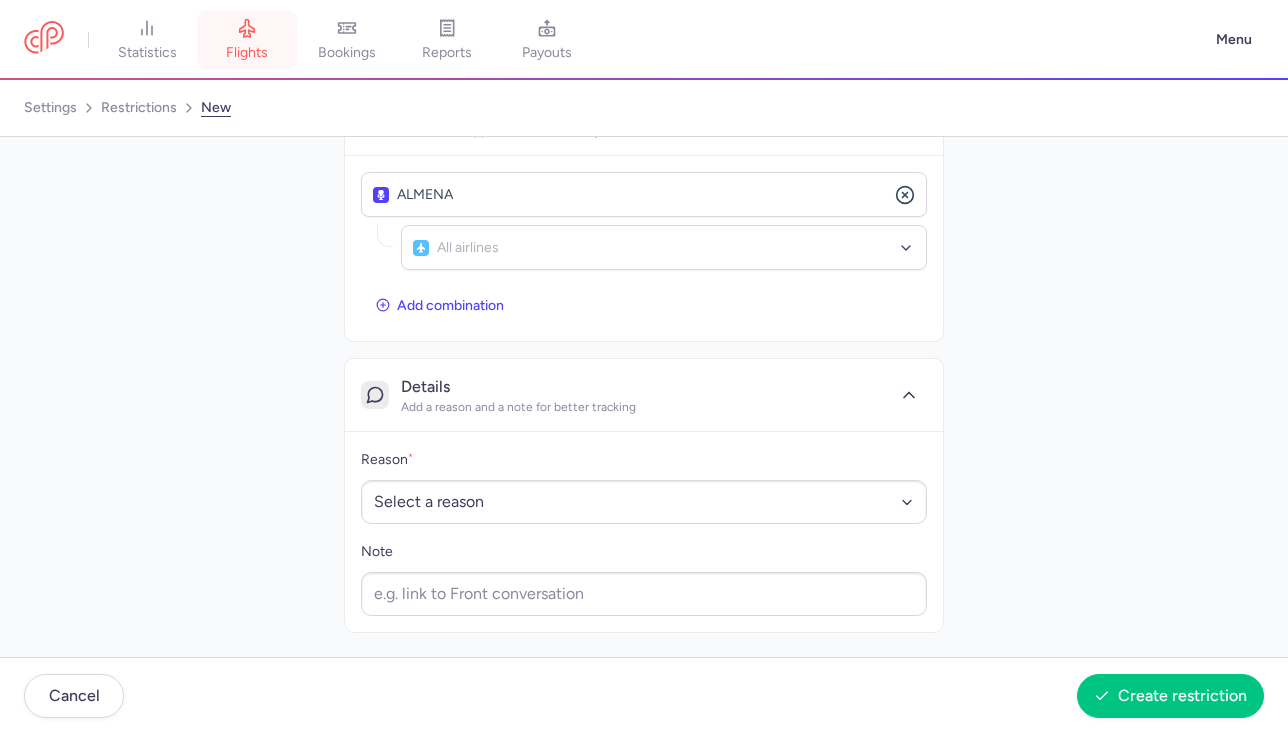 click on "flights" at bounding box center (247, 53) 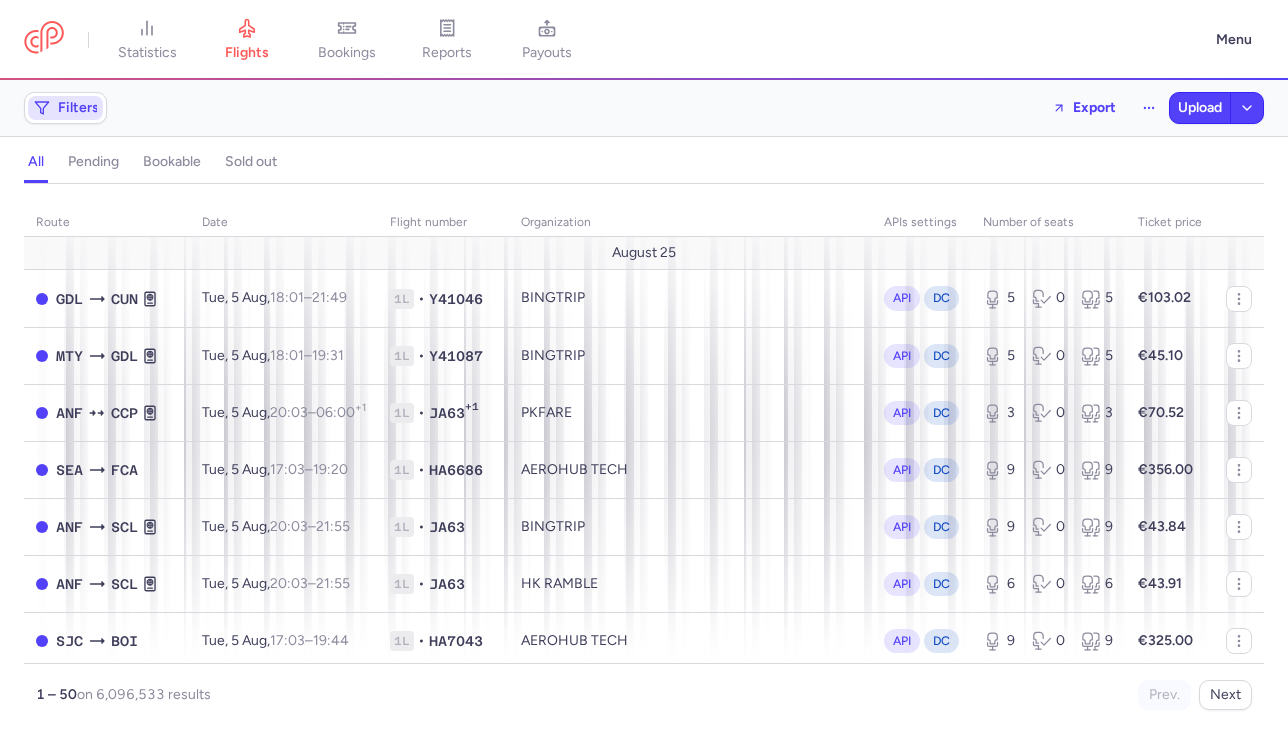 click on "Filters" 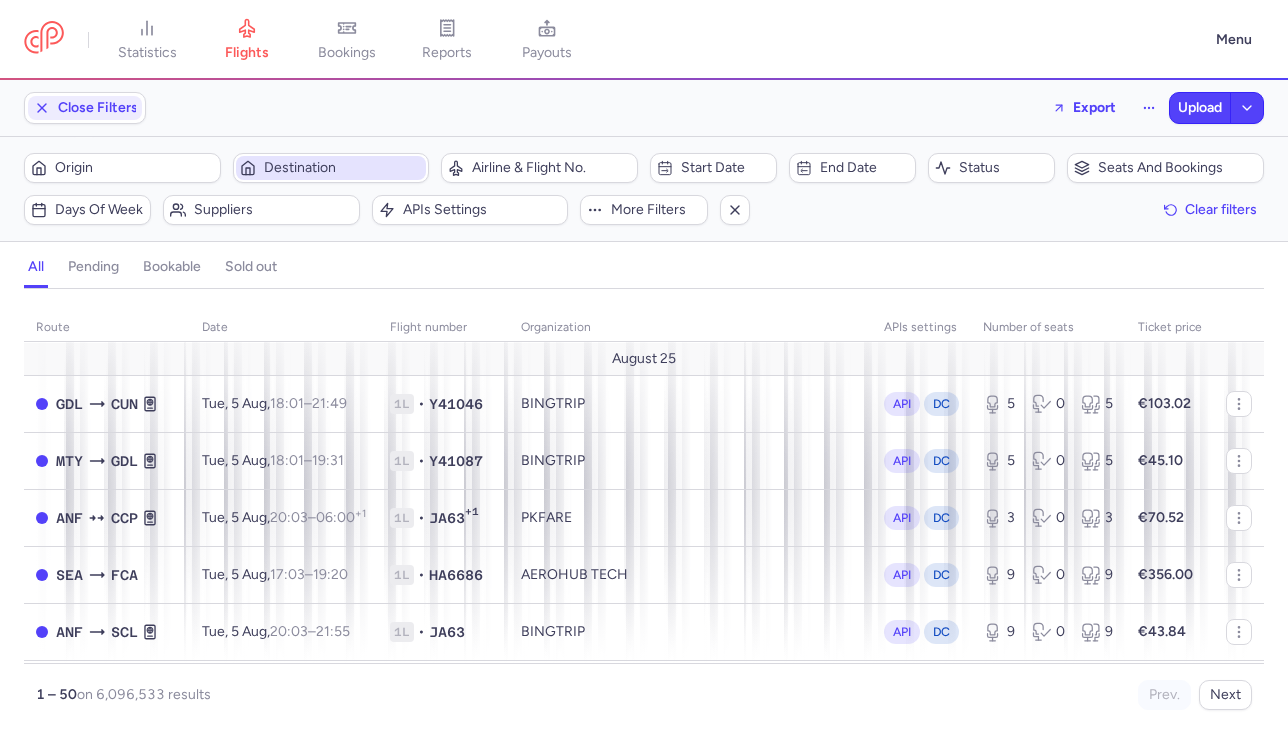 scroll, scrollTop: 0, scrollLeft: 0, axis: both 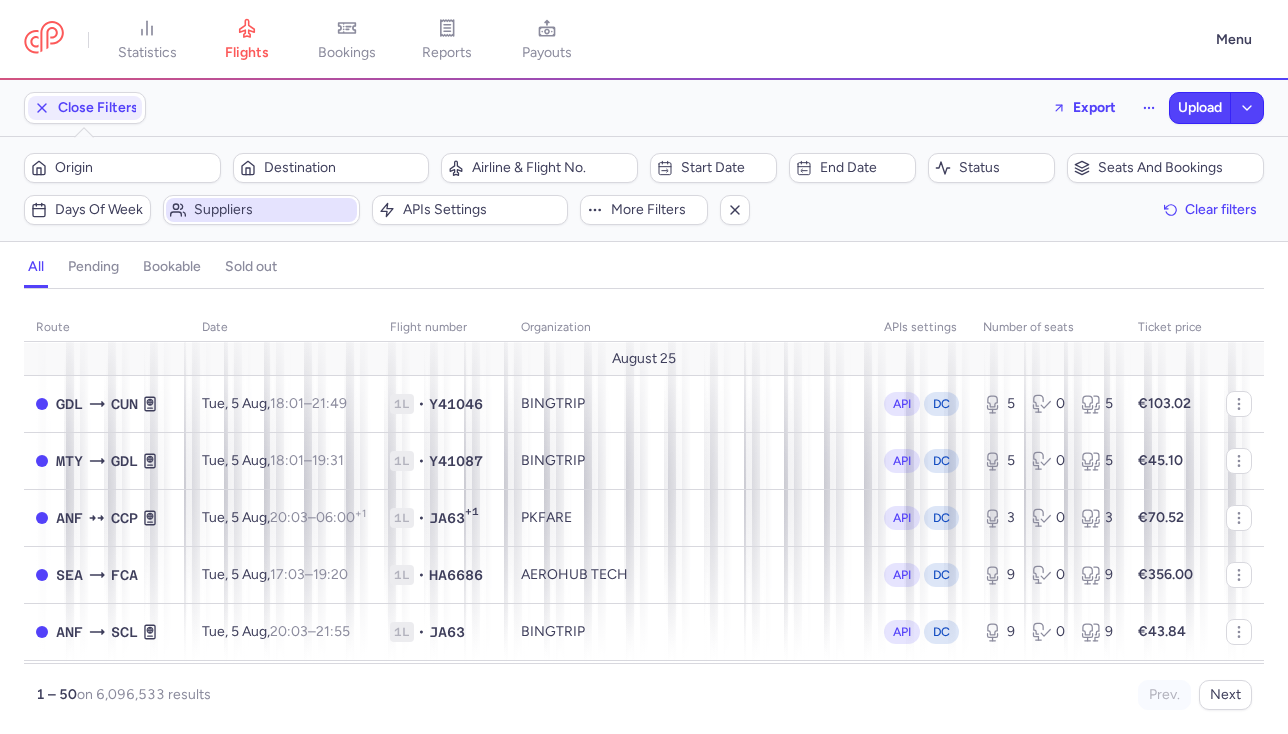 click on "Suppliers" at bounding box center [273, 210] 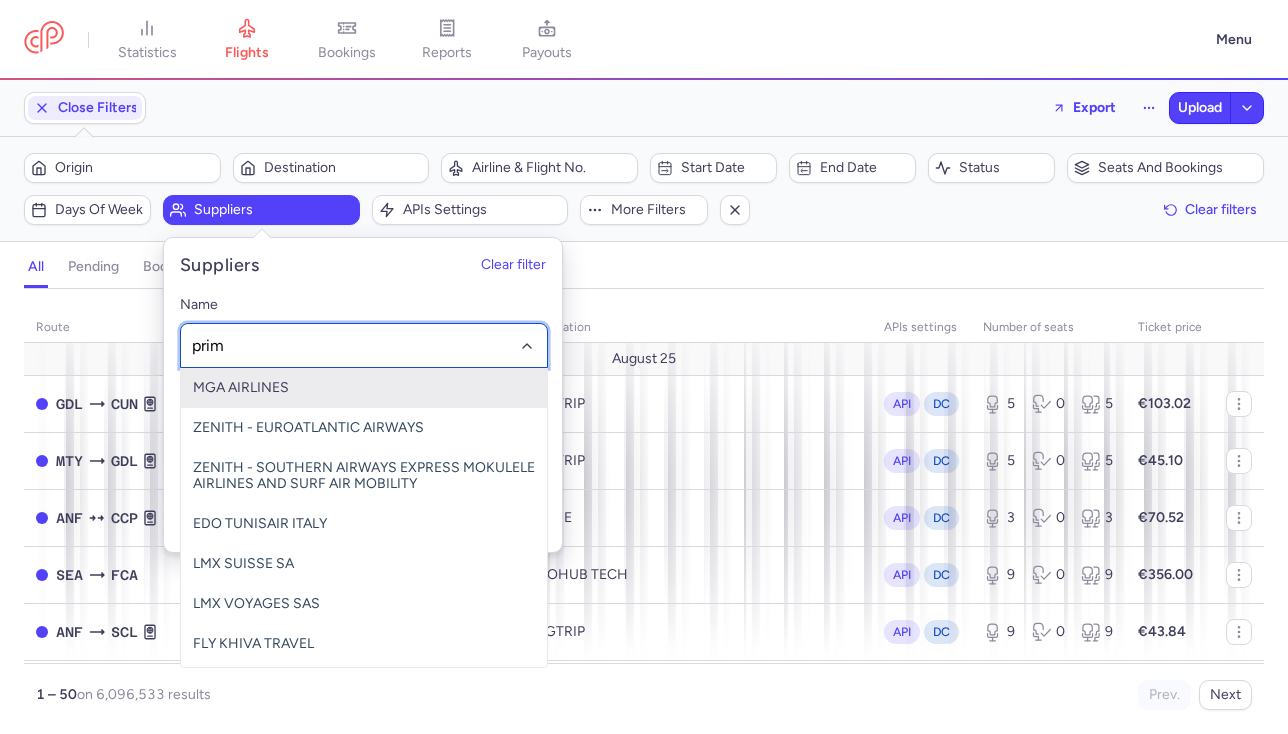 type on "primo" 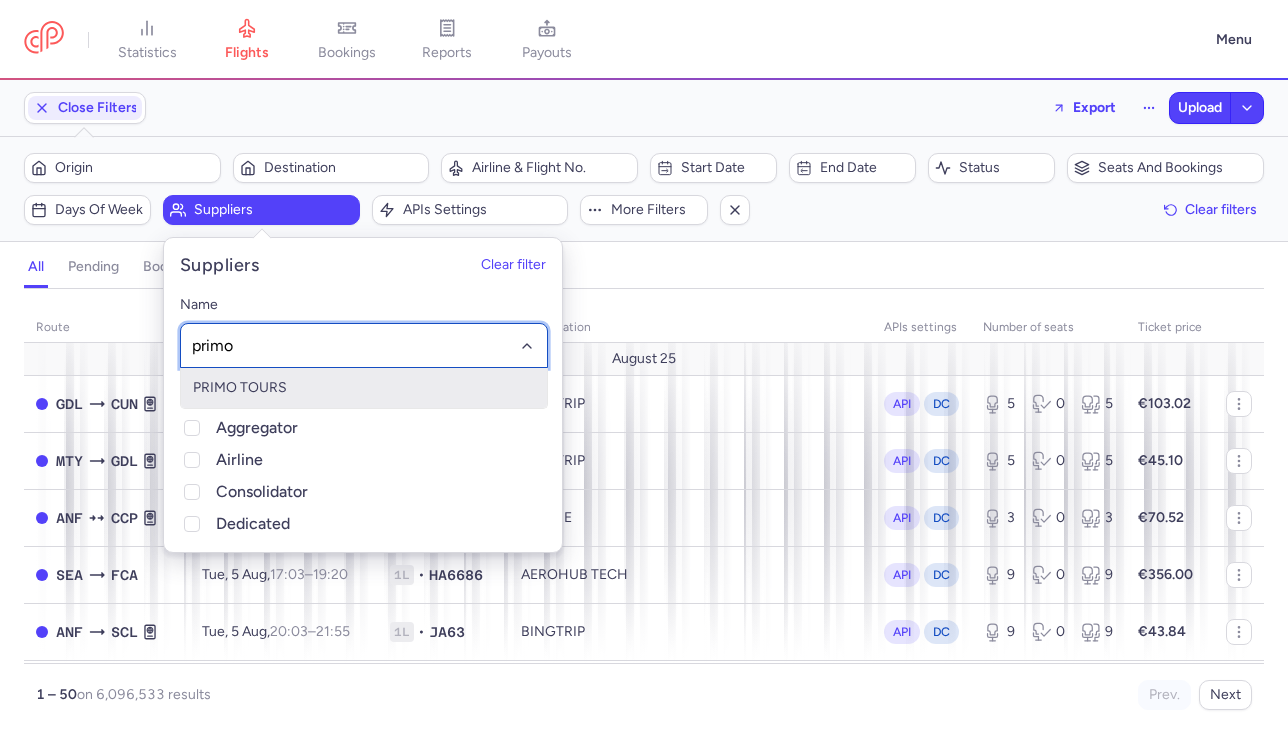 click on "PRIMO TOURS" at bounding box center (364, 388) 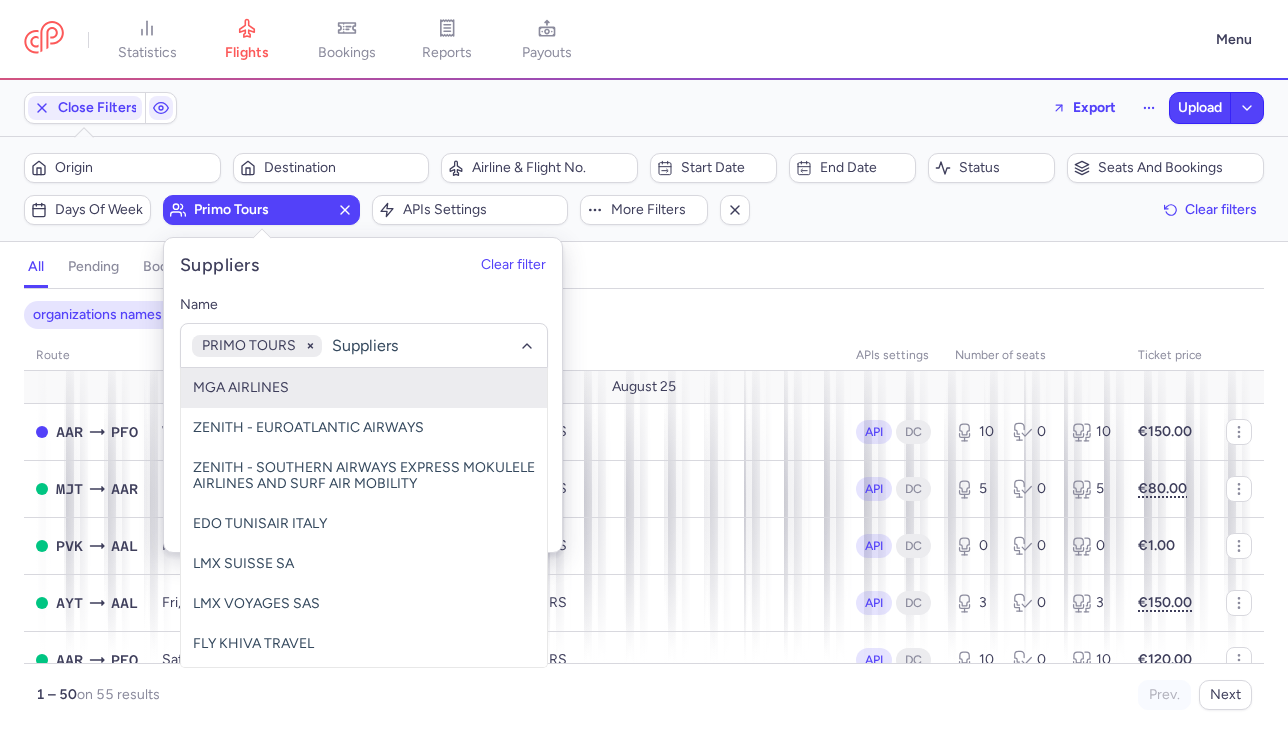 click on "organizations names: PRIMO TOURS" at bounding box center (644, 315) 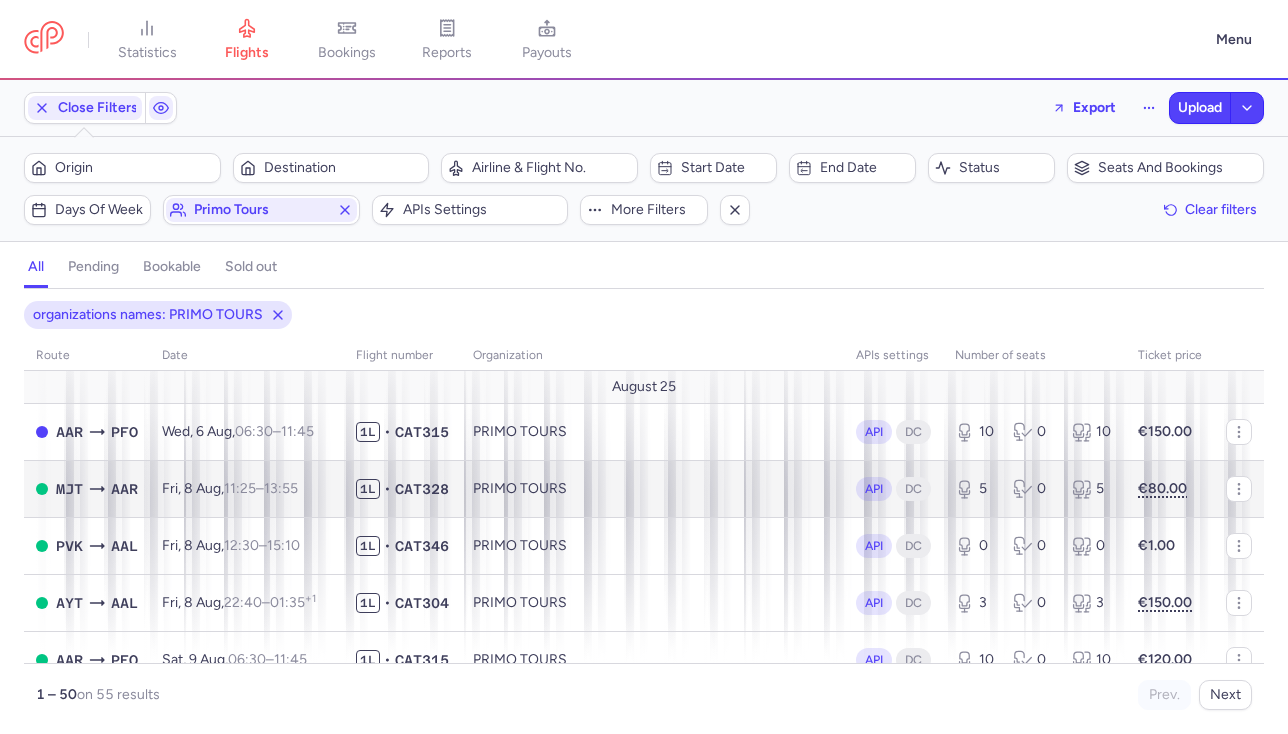 scroll, scrollTop: 82, scrollLeft: 0, axis: vertical 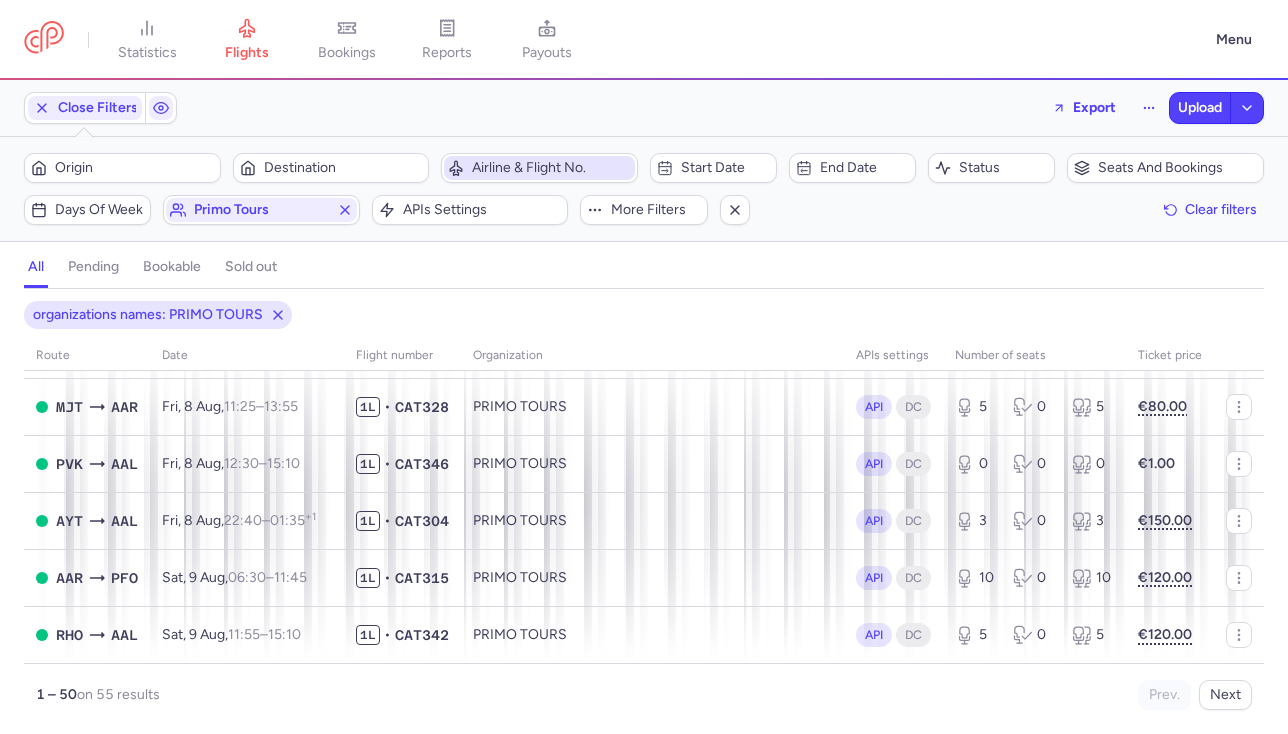 click on "Airline & Flight No." at bounding box center [551, 168] 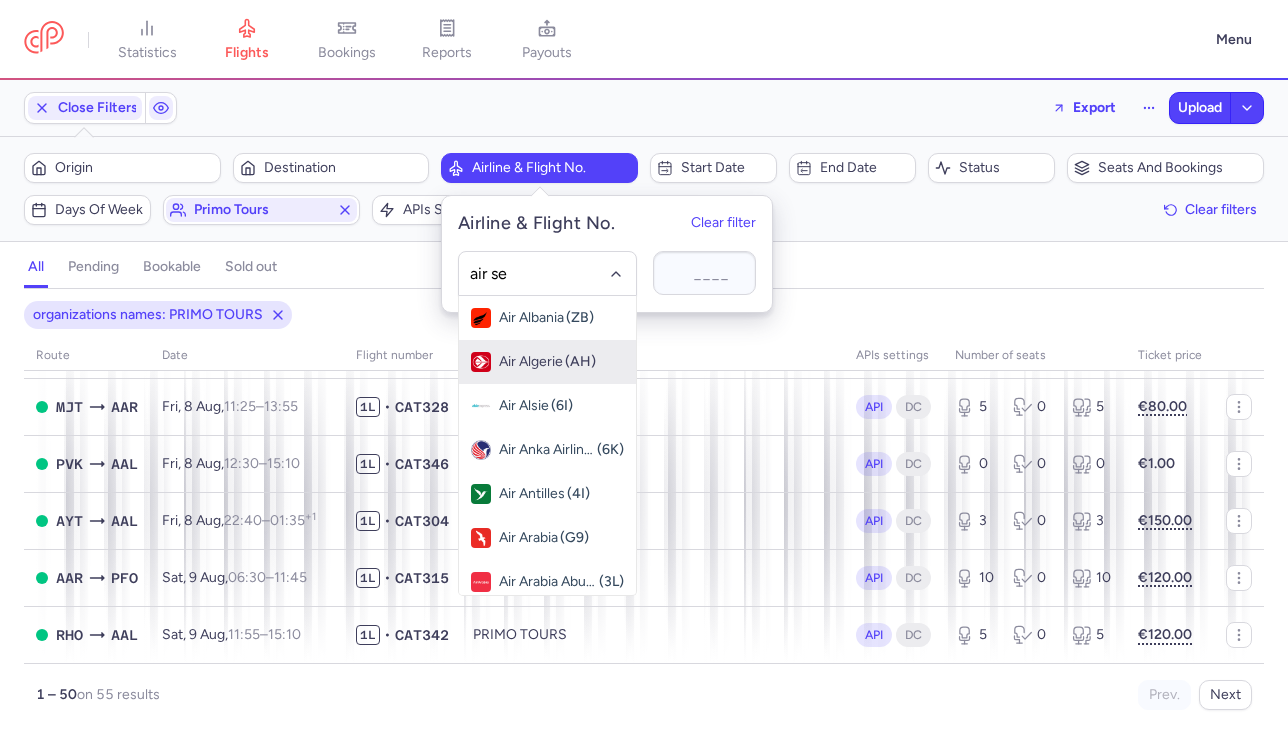 type on "air sev" 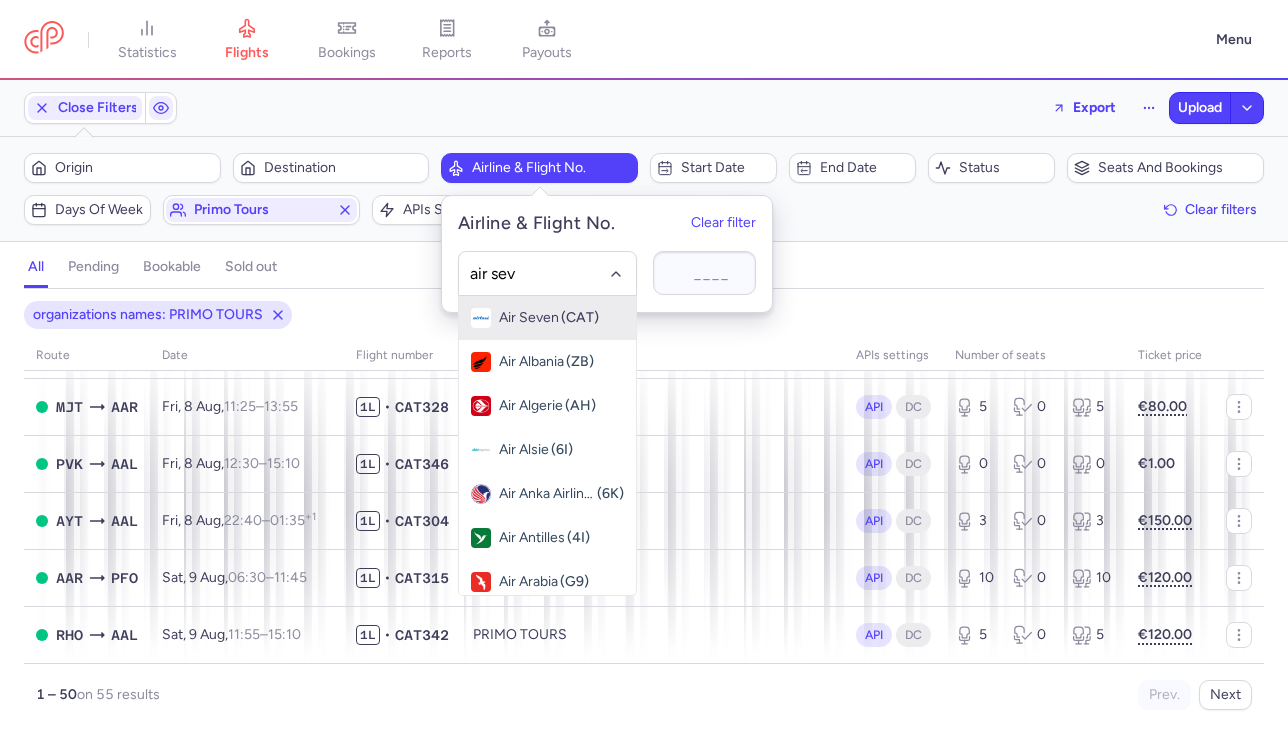 click on "(CAT)" at bounding box center [580, 318] 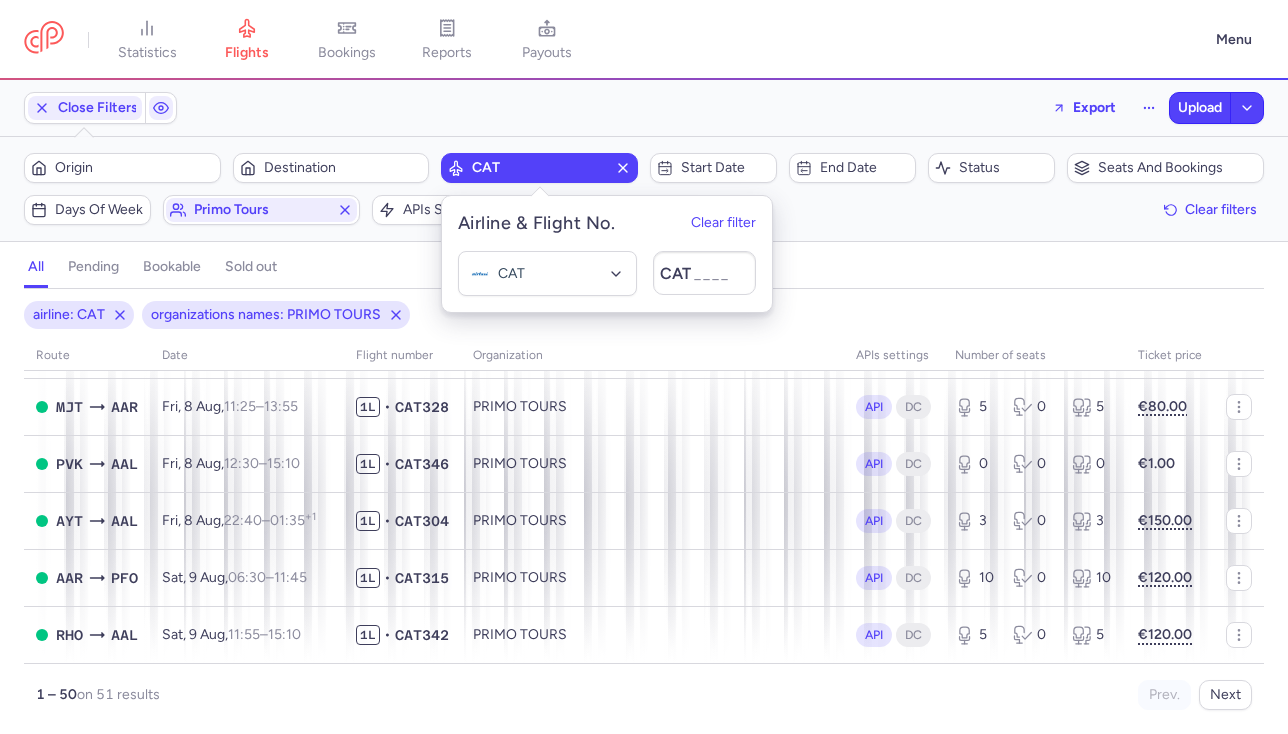 click on "all pending bookable sold out" at bounding box center [644, 271] 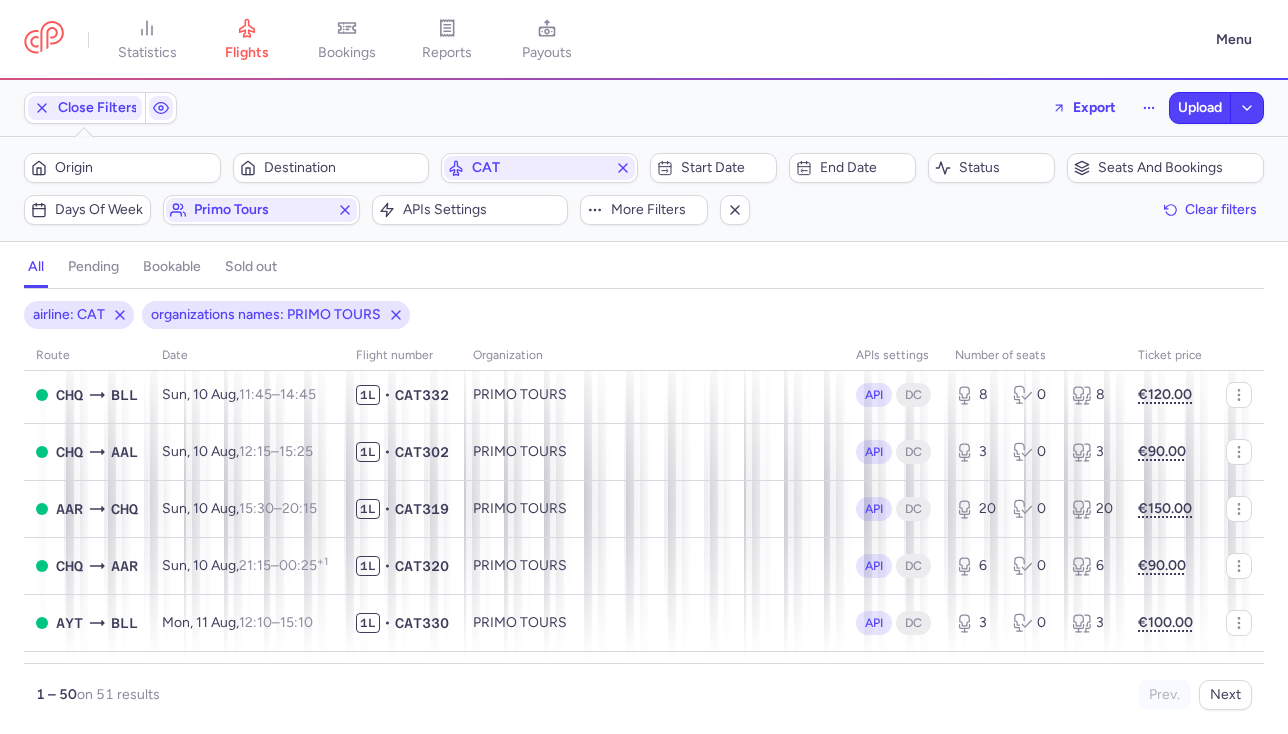 scroll, scrollTop: 813, scrollLeft: 0, axis: vertical 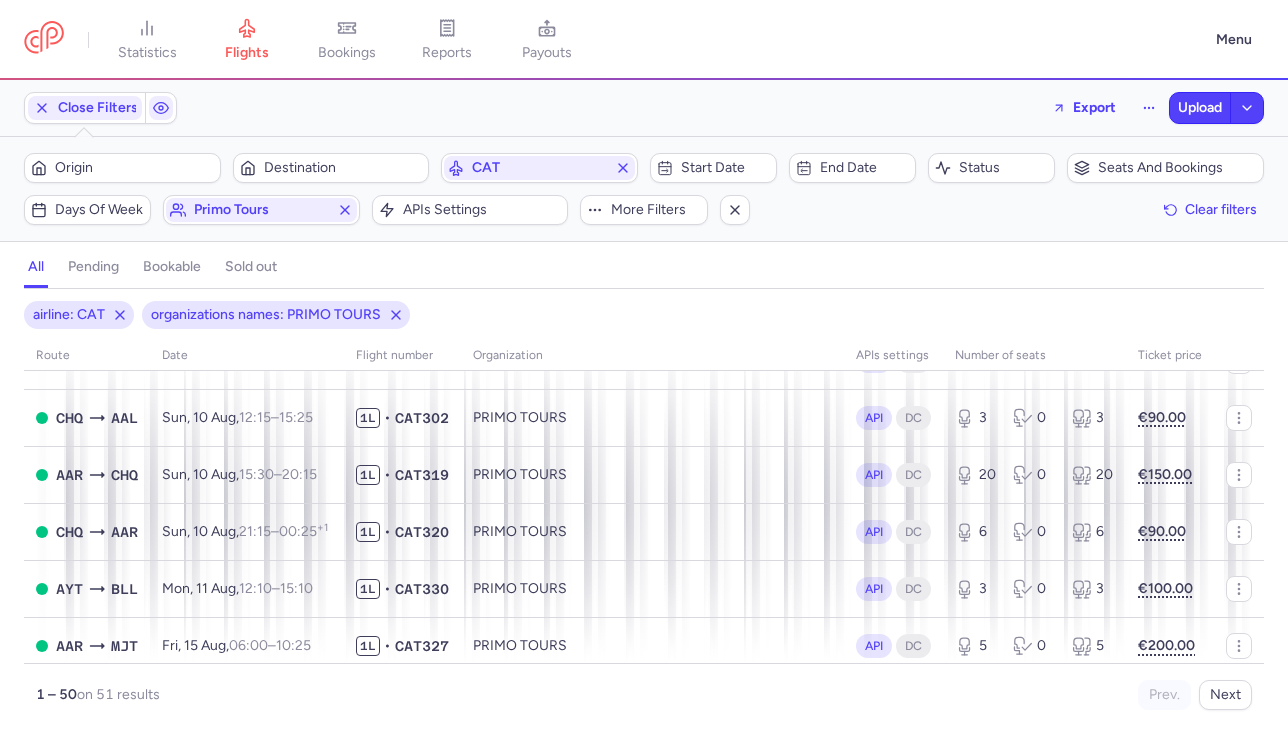 click on "all pending bookable sold out" at bounding box center [644, 271] 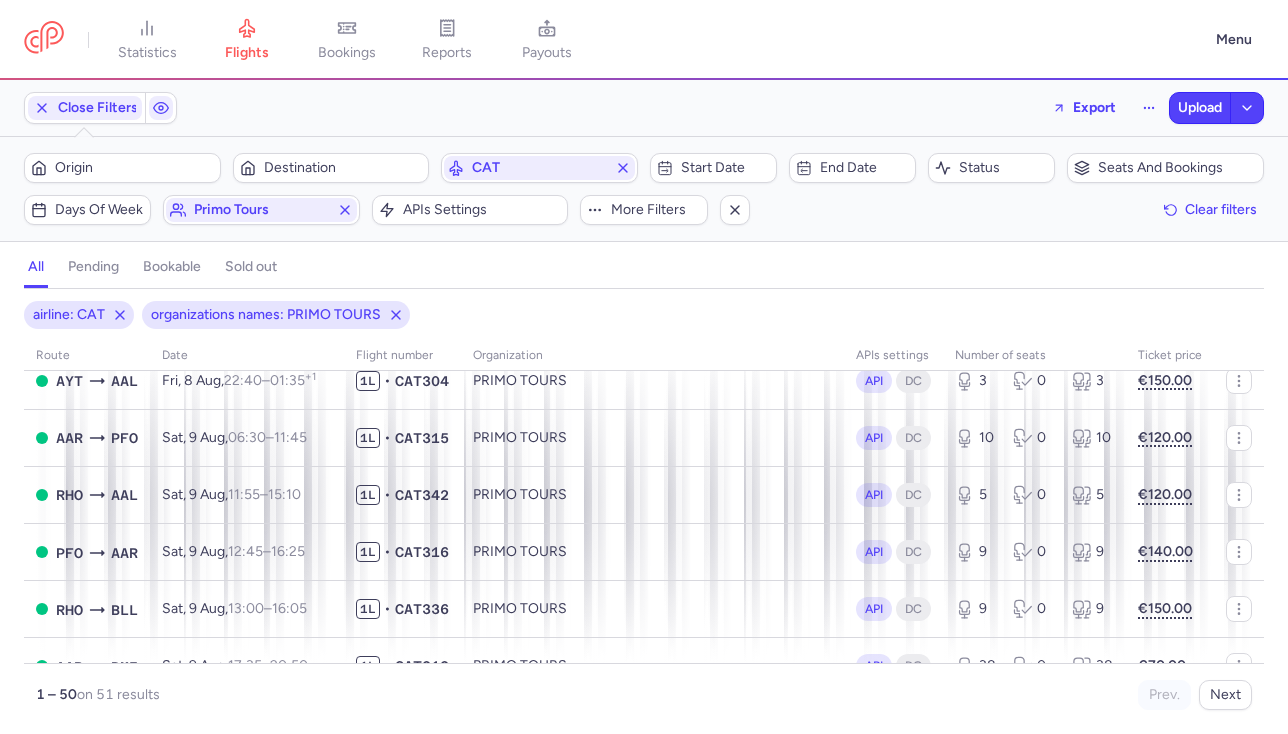 scroll, scrollTop: 0, scrollLeft: 0, axis: both 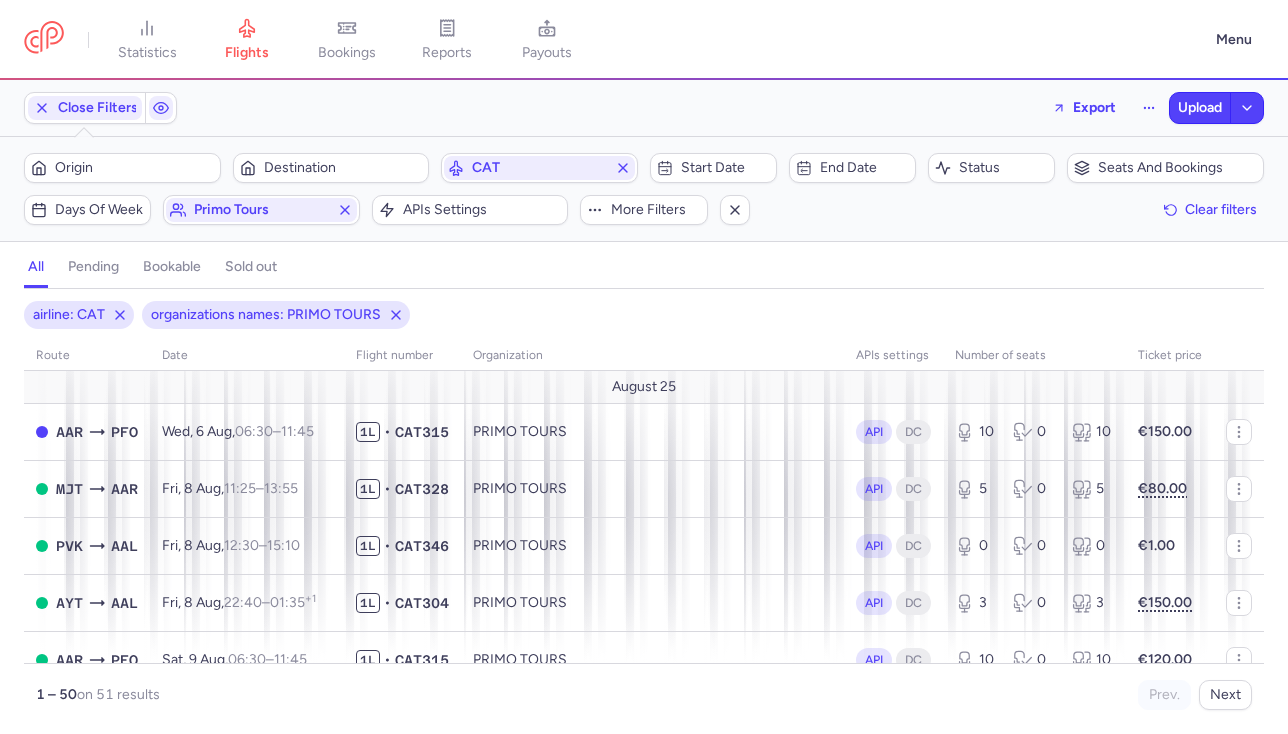 click on "airline: [ORGANIZATION] organizations names: [ORGANIZATION]" at bounding box center [644, 315] 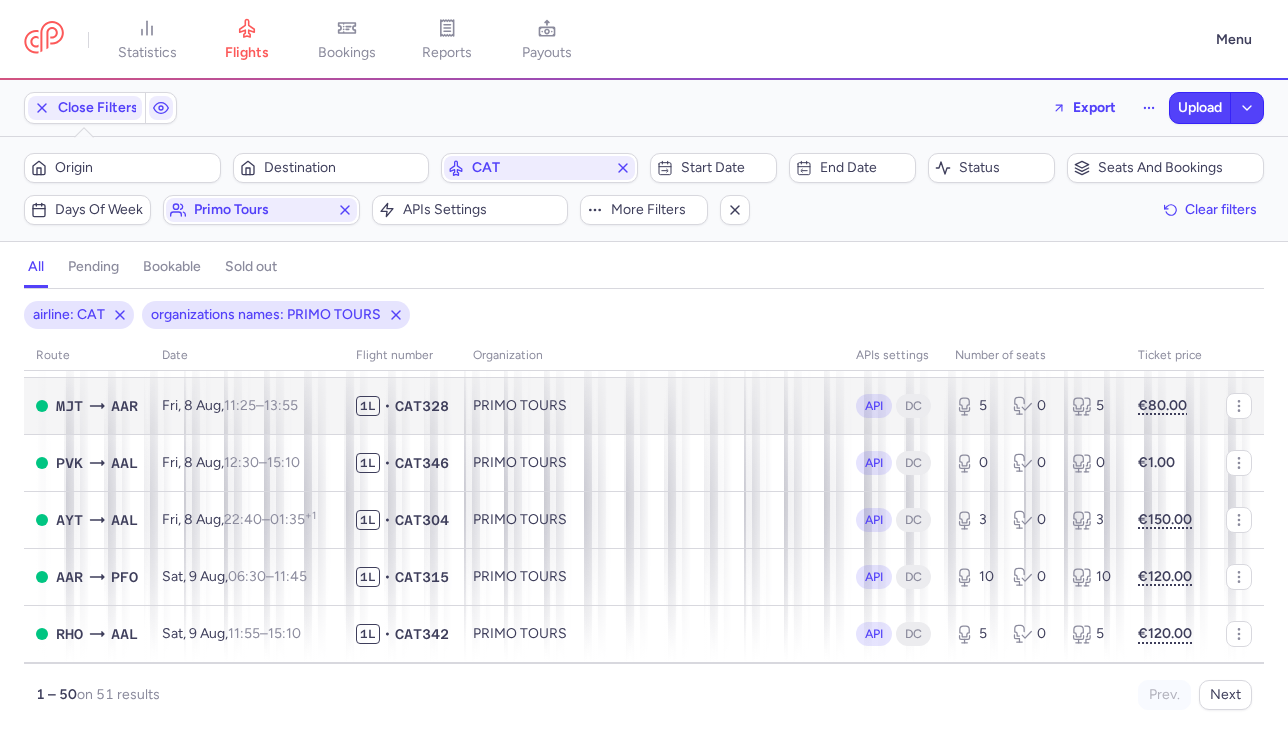scroll, scrollTop: 85, scrollLeft: 0, axis: vertical 